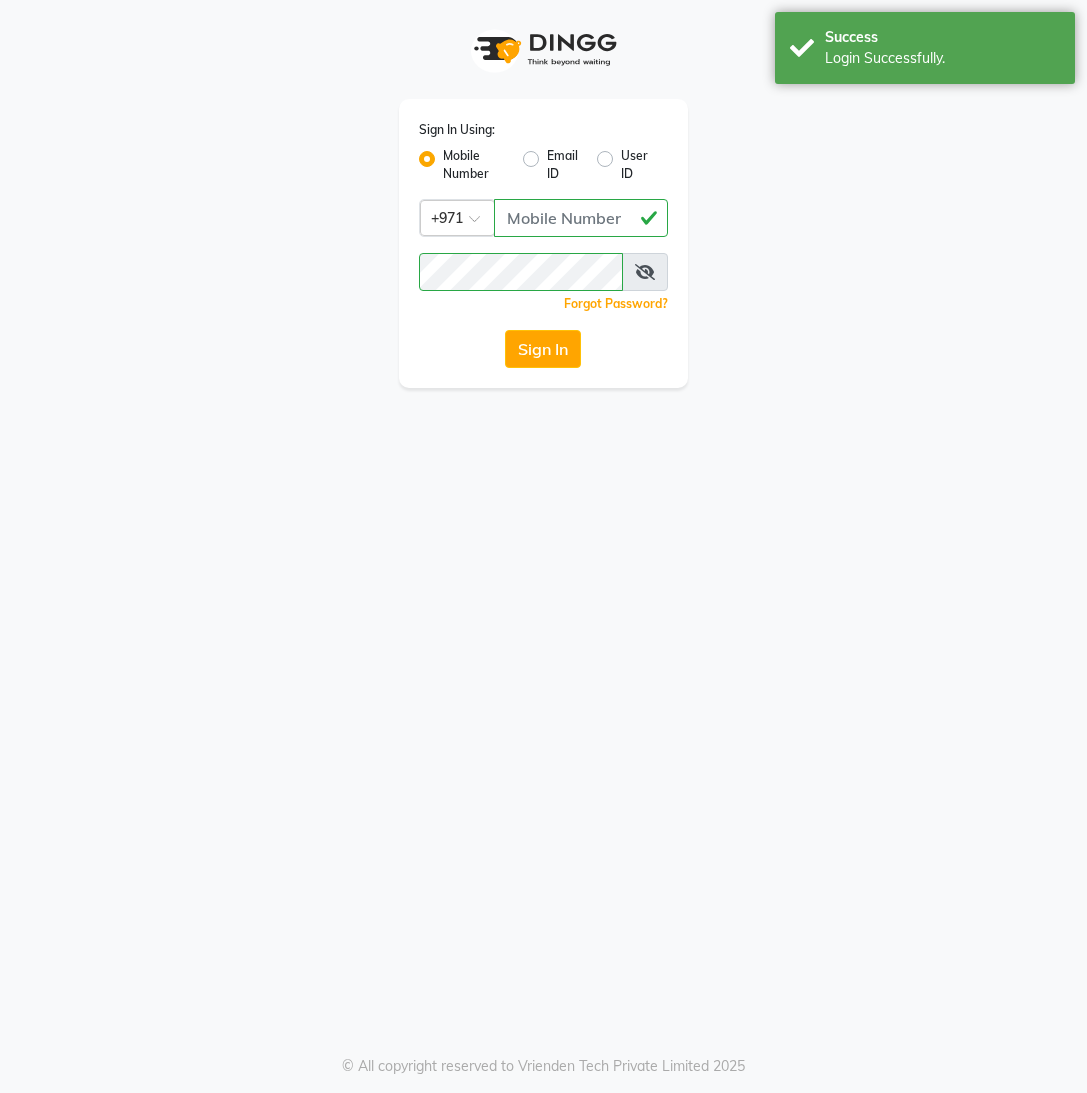 scroll, scrollTop: 0, scrollLeft: 0, axis: both 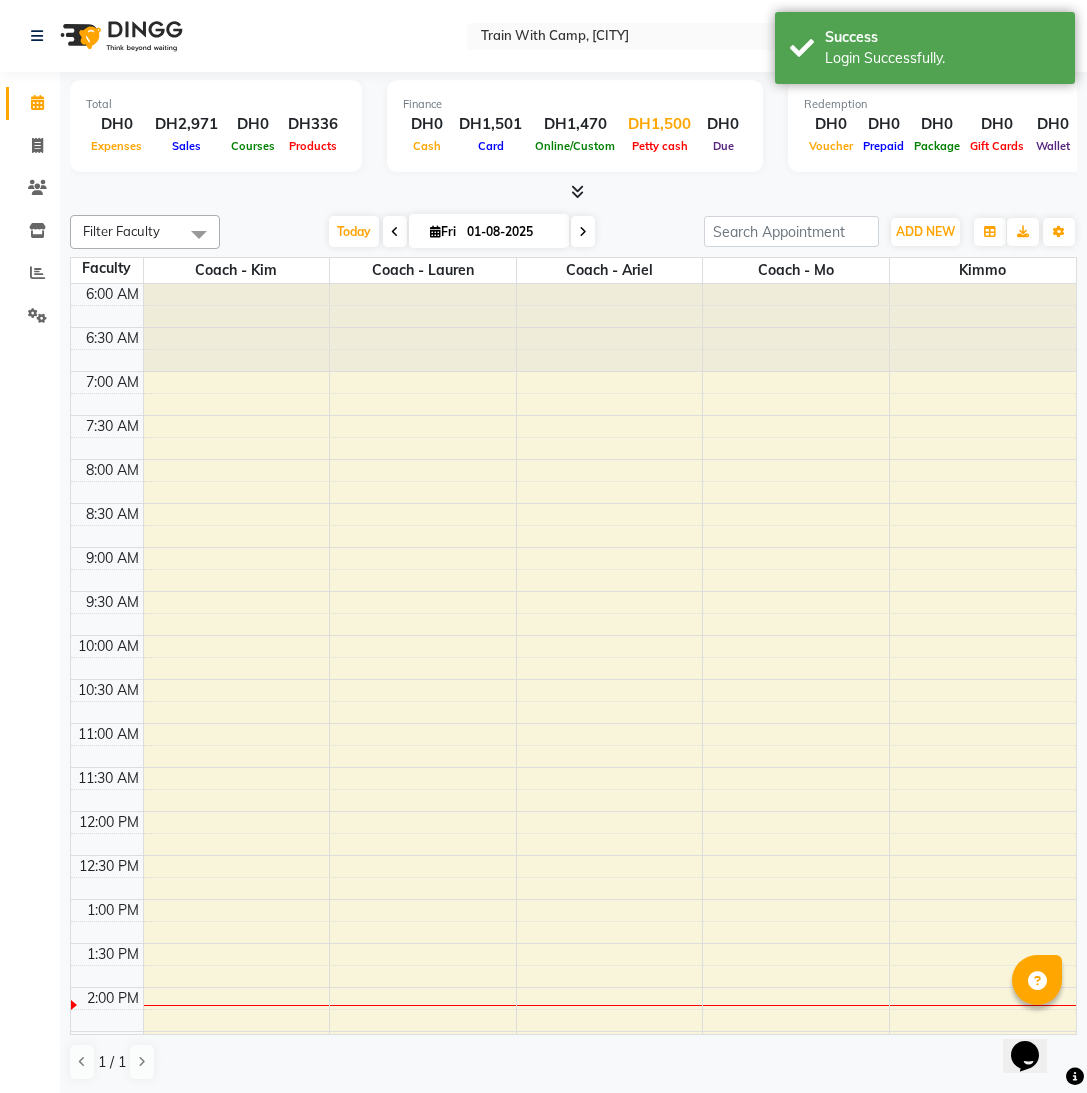 click on "Petty cash" at bounding box center (660, 146) 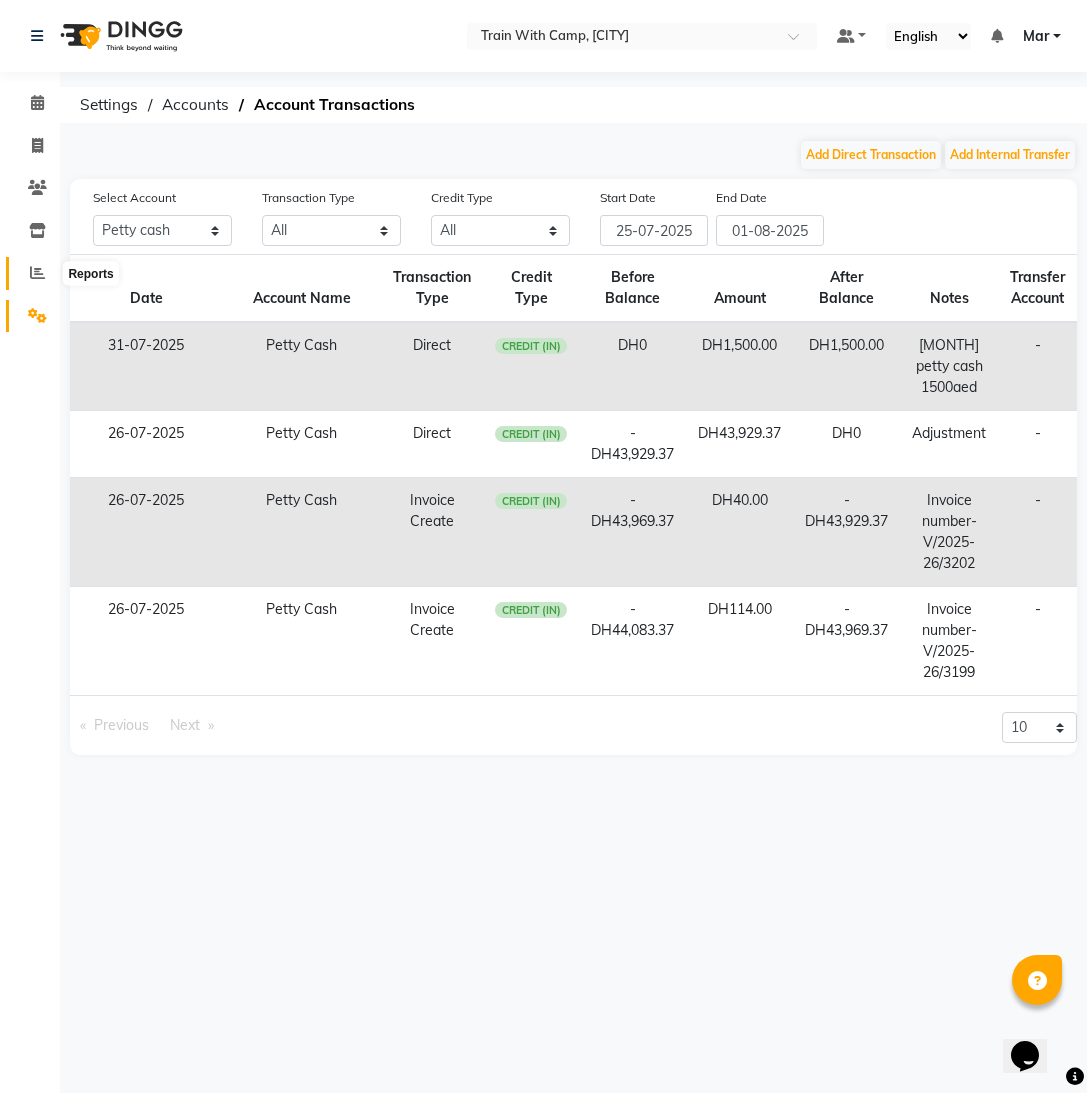 drag, startPoint x: 39, startPoint y: 272, endPoint x: 31, endPoint y: 296, distance: 25.298222 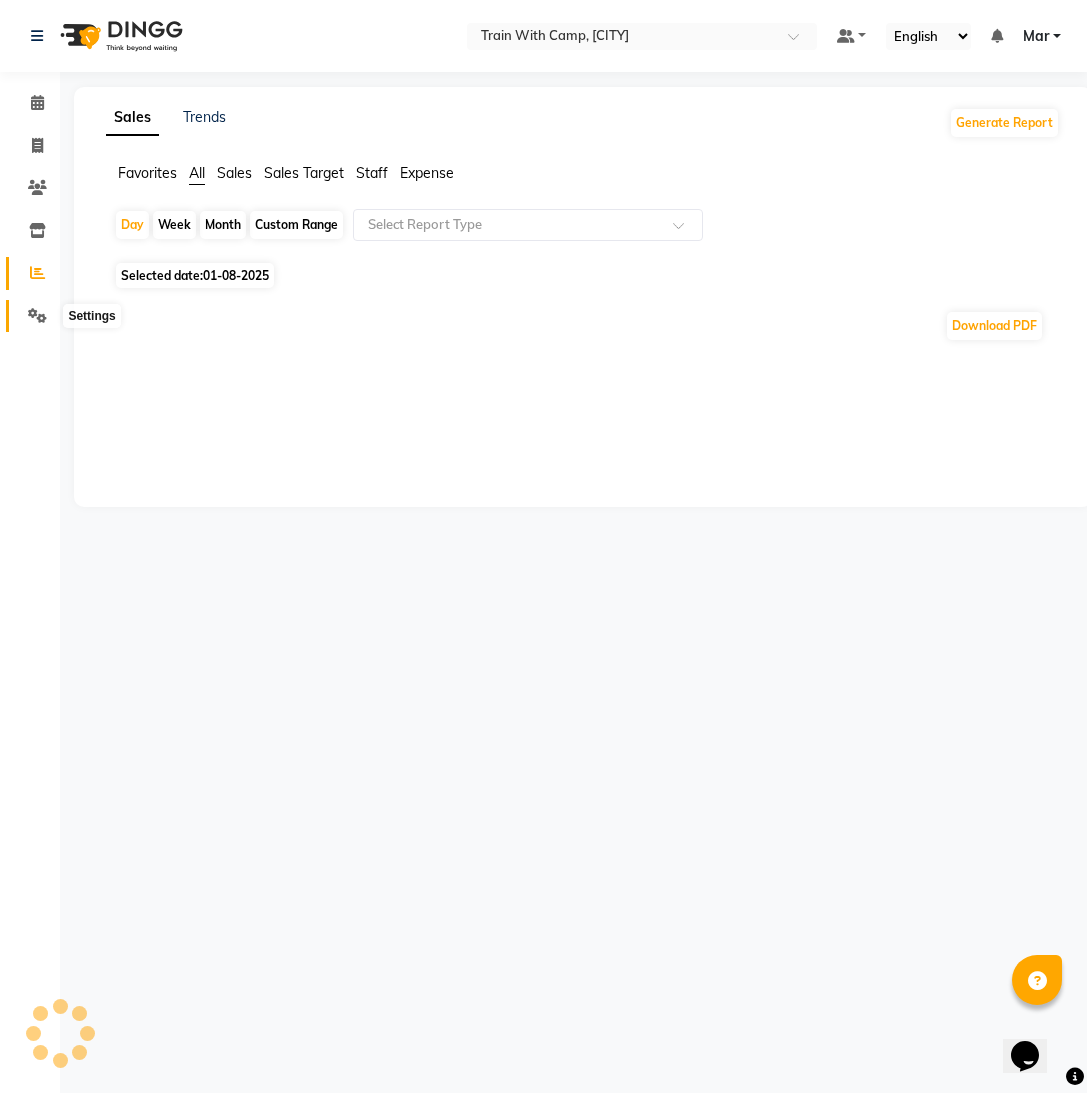 click 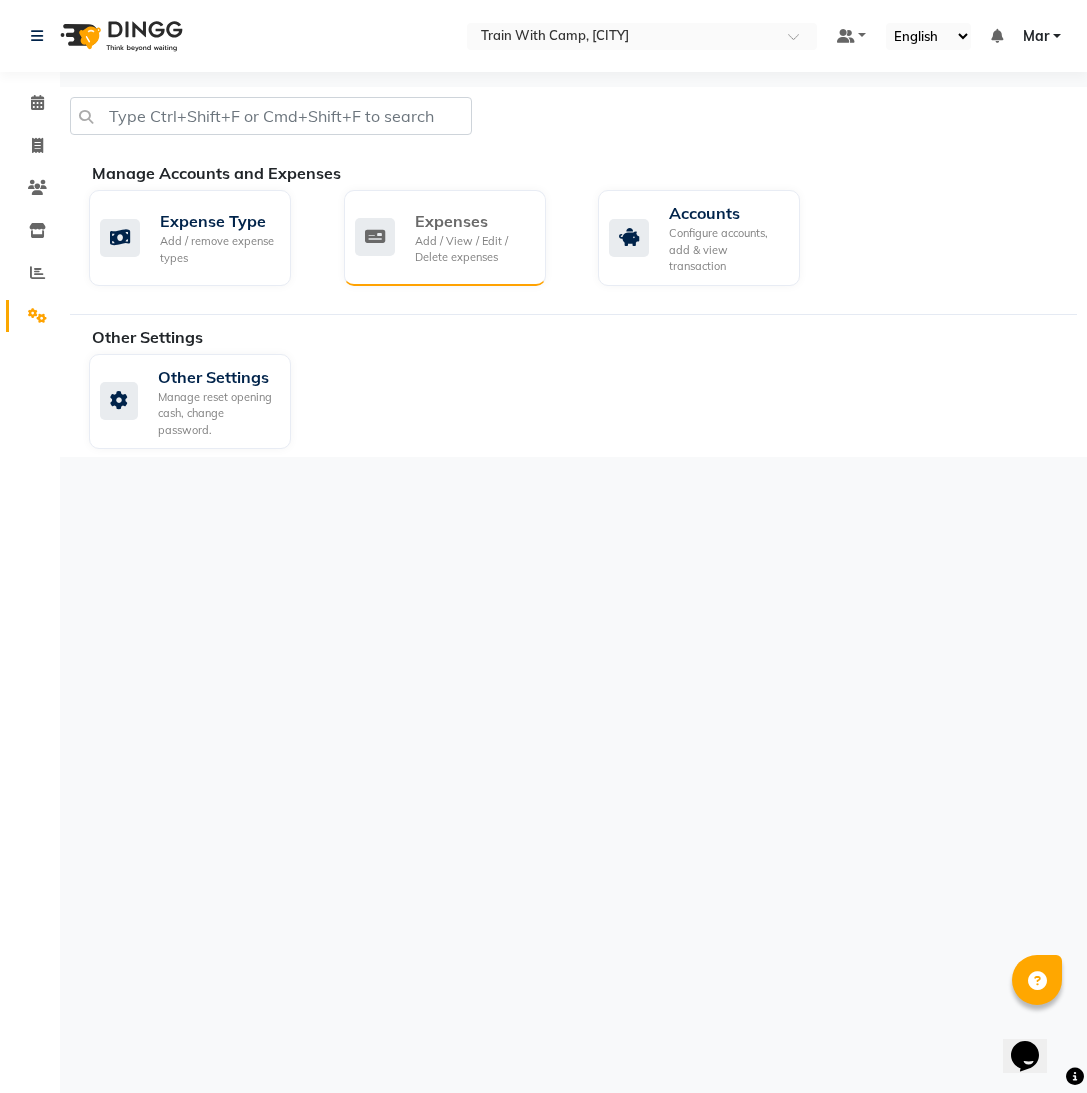 click on "Expenses" 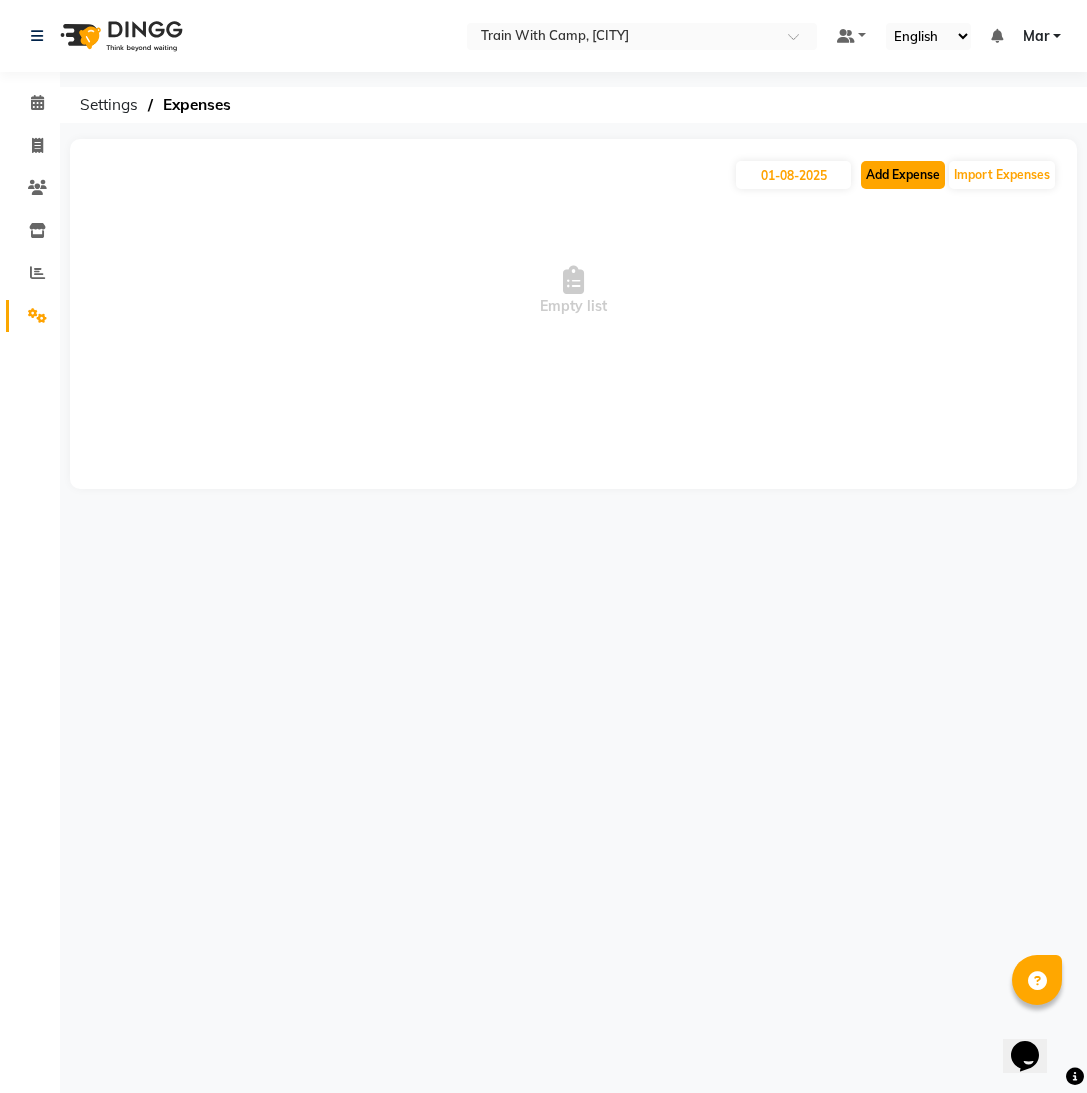 click on "Add Expense" 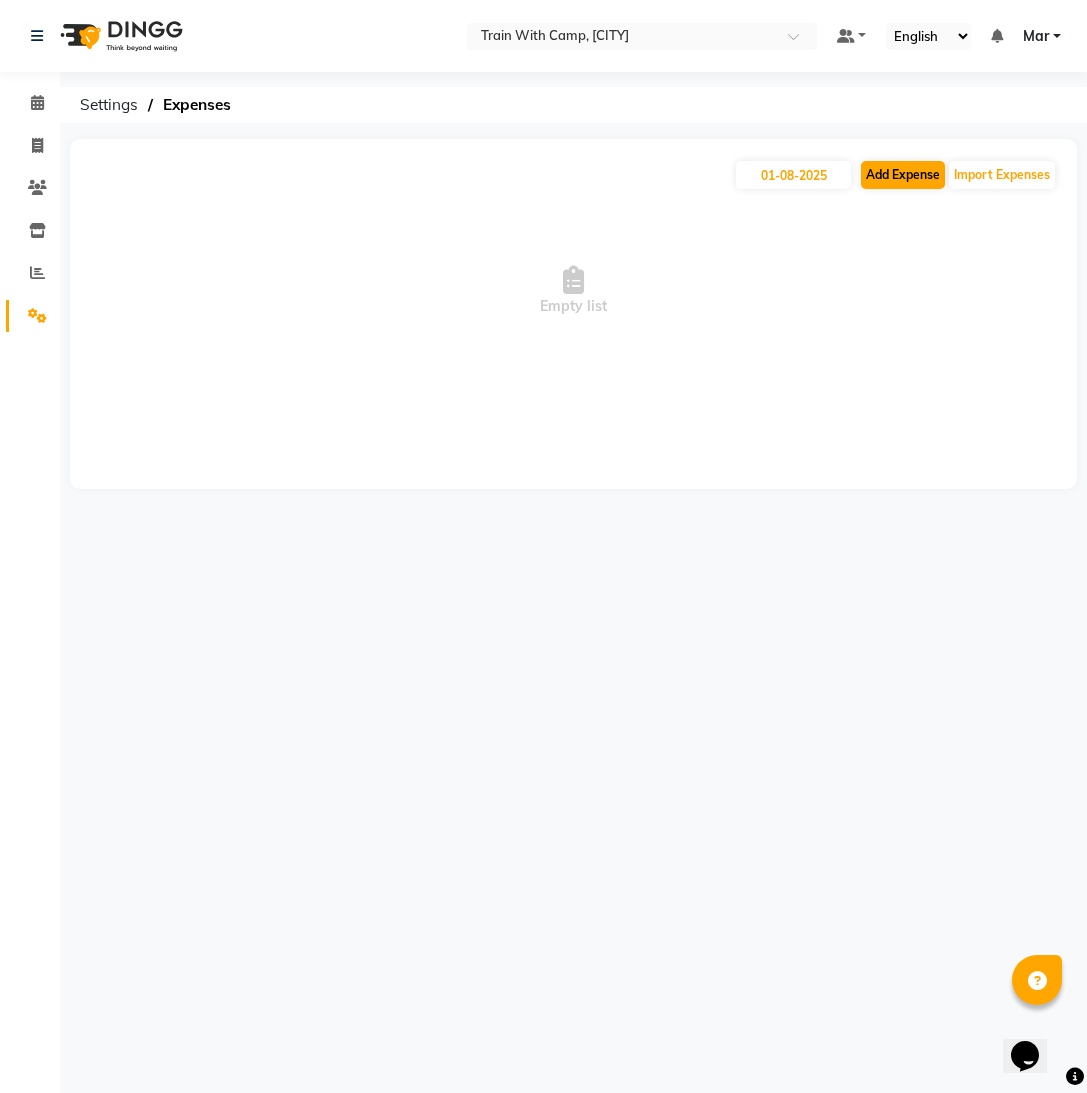 select on "1" 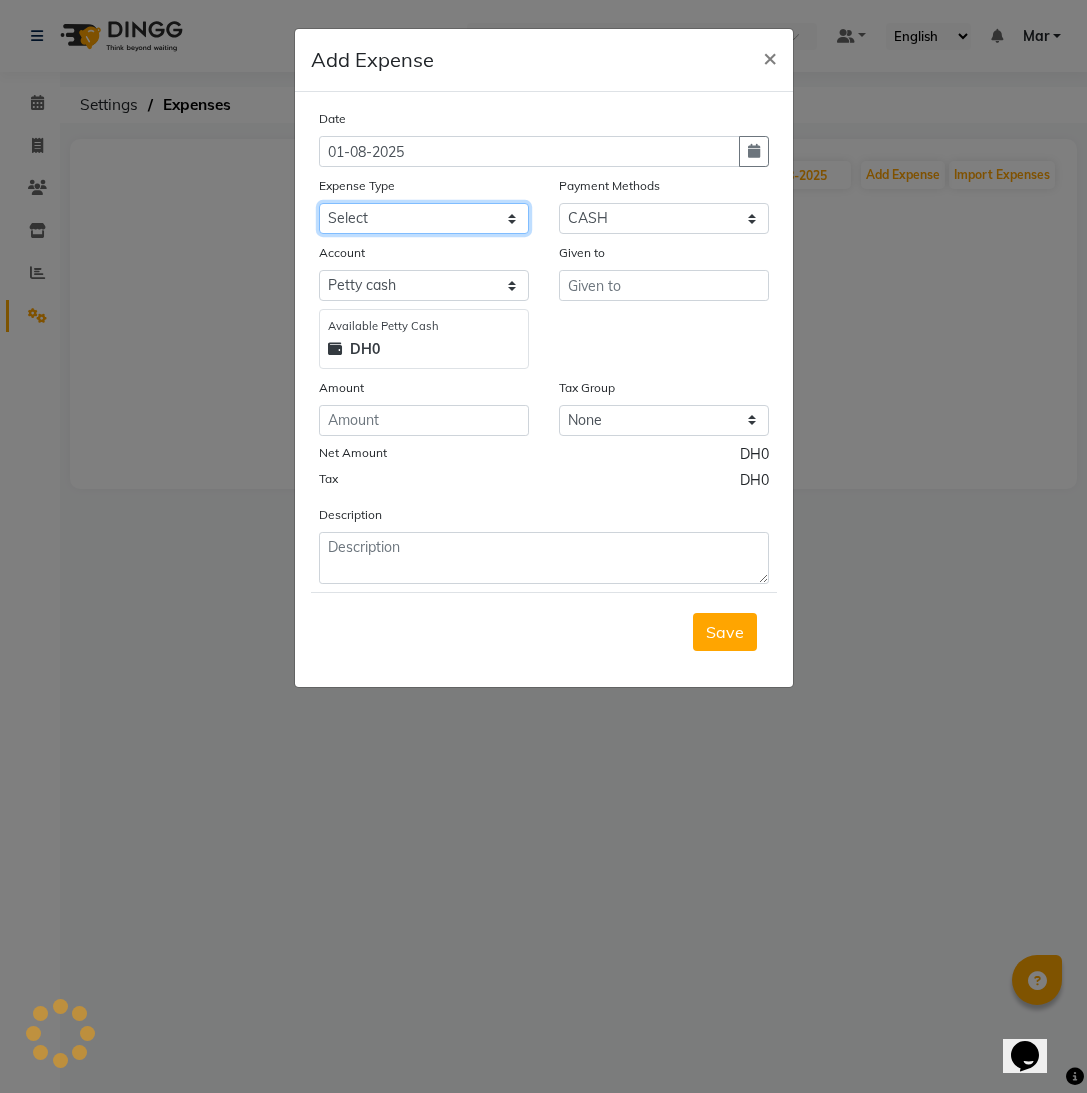 click on "Select Advance Salary Bank charges Car maintenance  Cash transfer to bank Cash transfer to hub Cleaning Supplies Client Snacks Clinical charges Equipment Food and Beverages Fuel Govt fee Incentive Insurance International purchase Laundry Basket Loan Repayment Maintenance Marketing Miscellaneous MRA Oasis Water Other Pantry Product Rent RTA Salary Staff Snacks Studio Amenities Tax Tea & Refreshment Utilities" 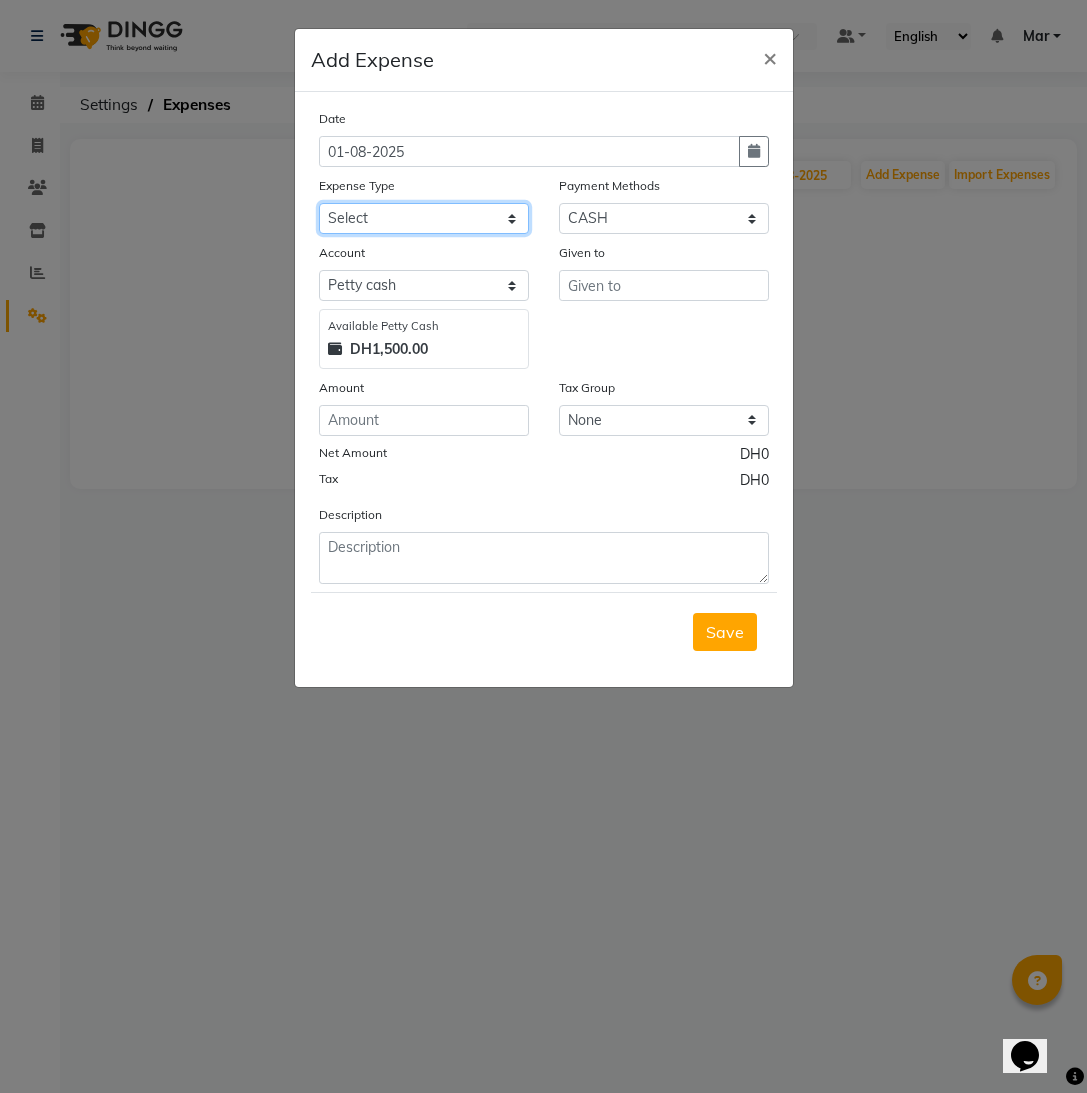 select on "1397" 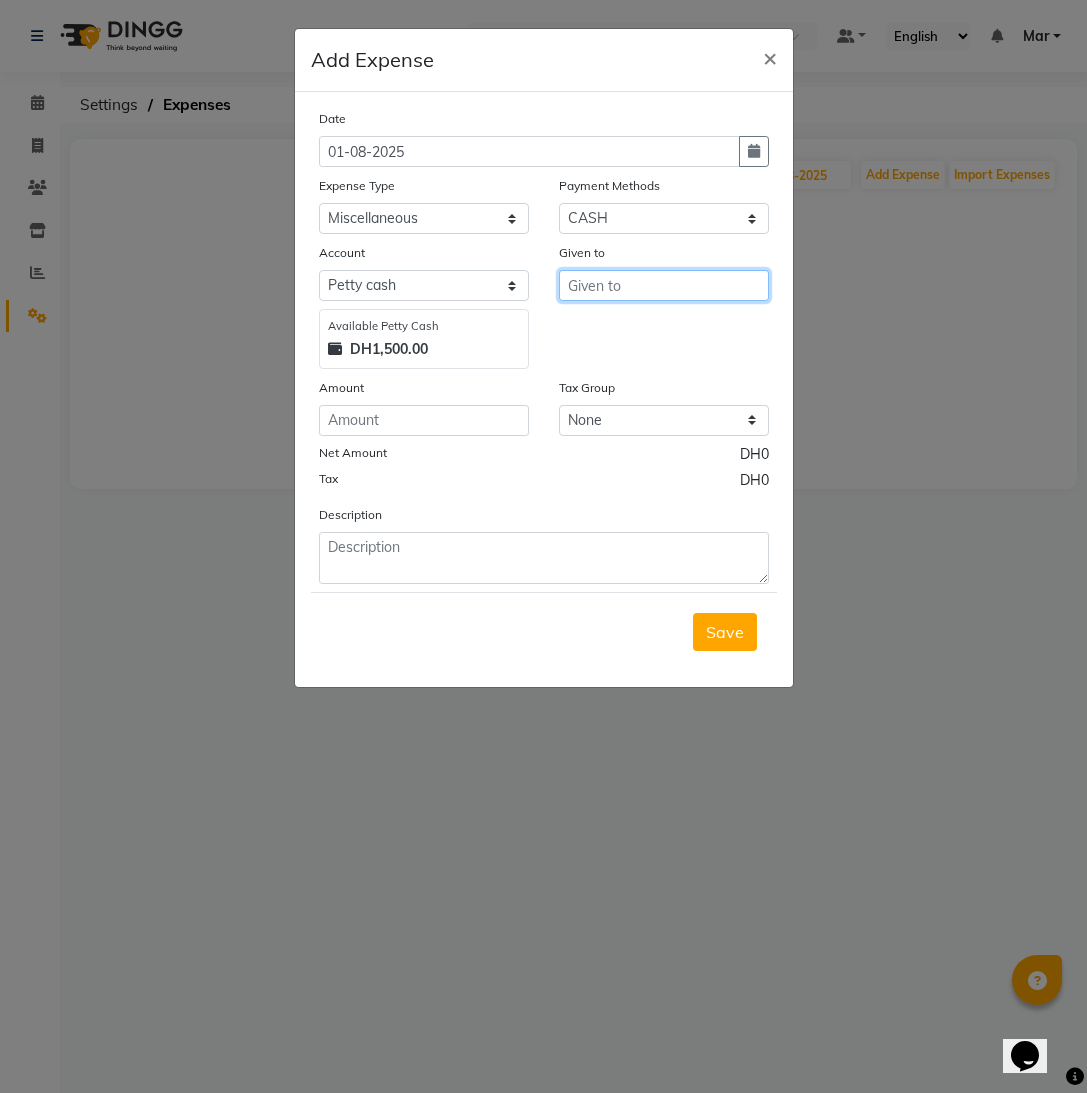 click at bounding box center (664, 285) 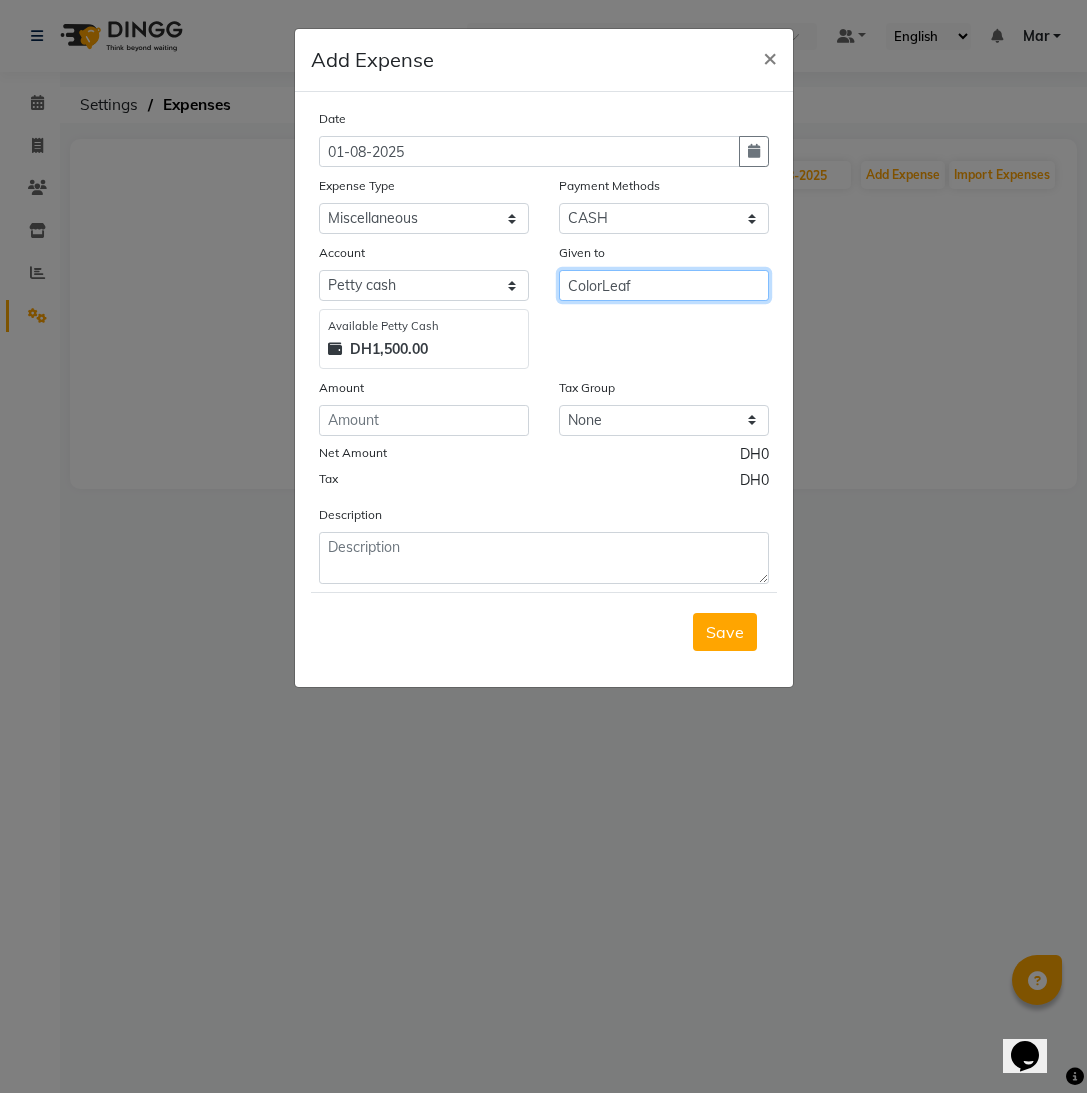 type on "ColorLeaf" 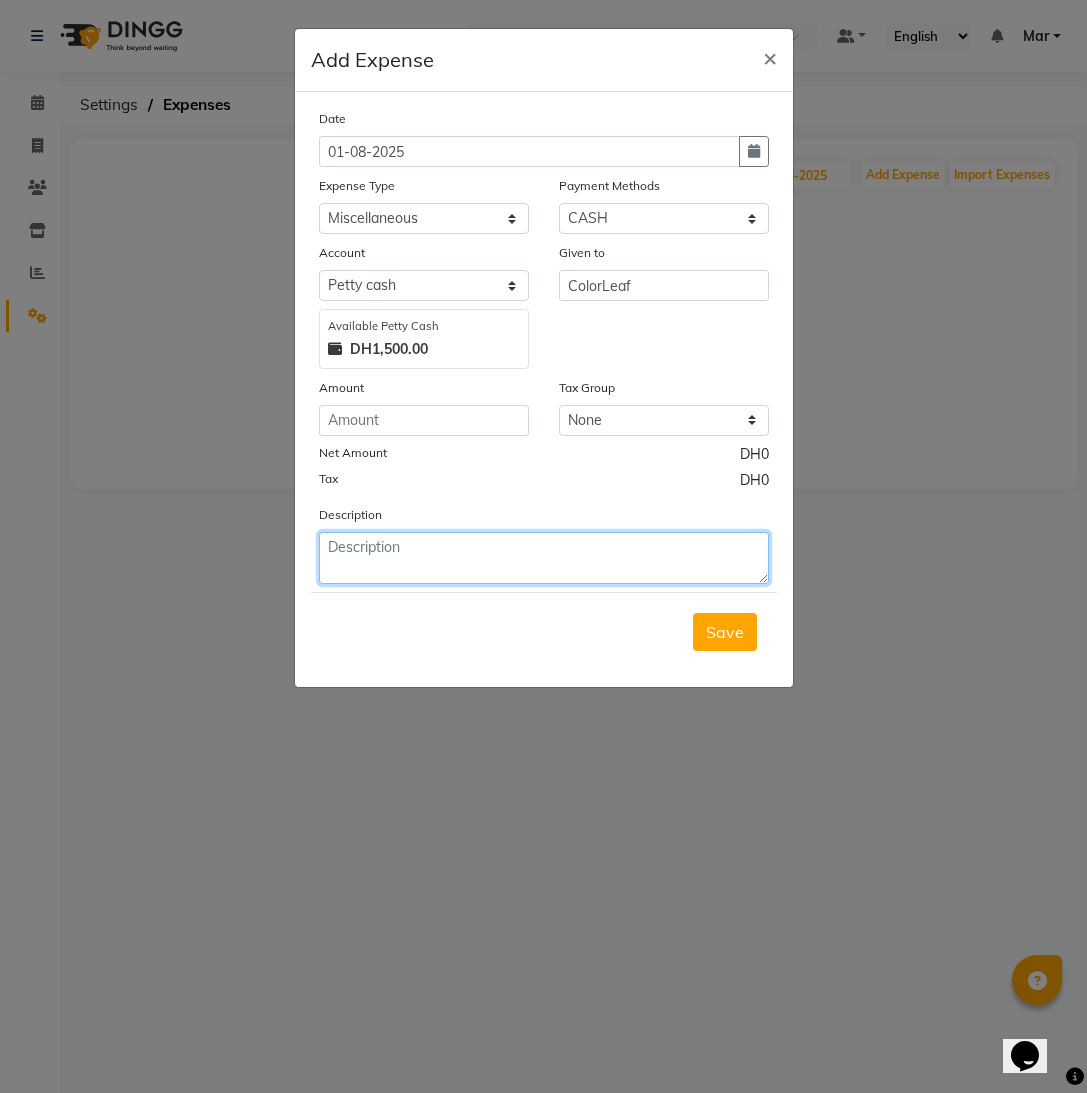 click 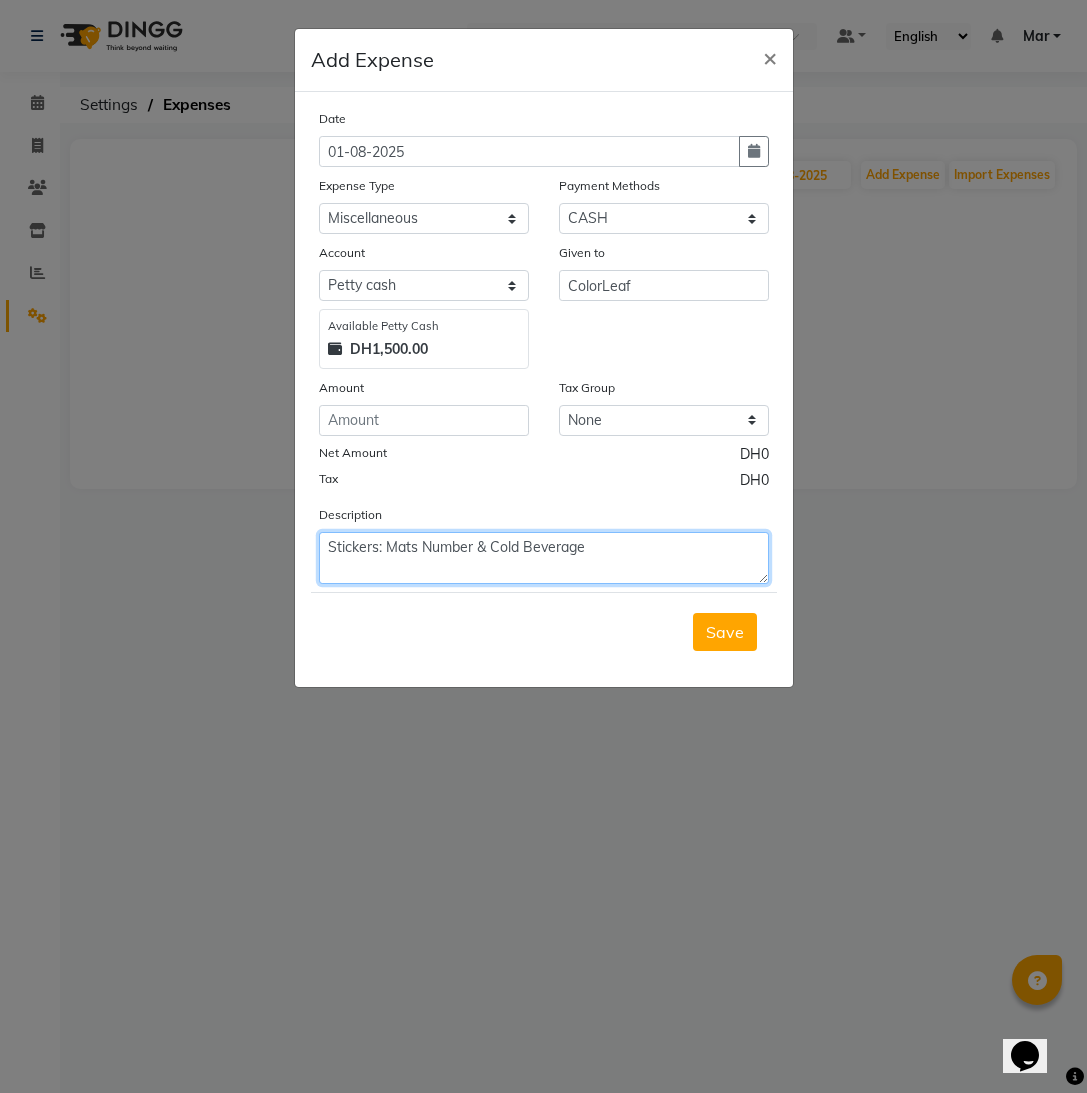 type on "Stickers: Mats Number & Cold Beverage" 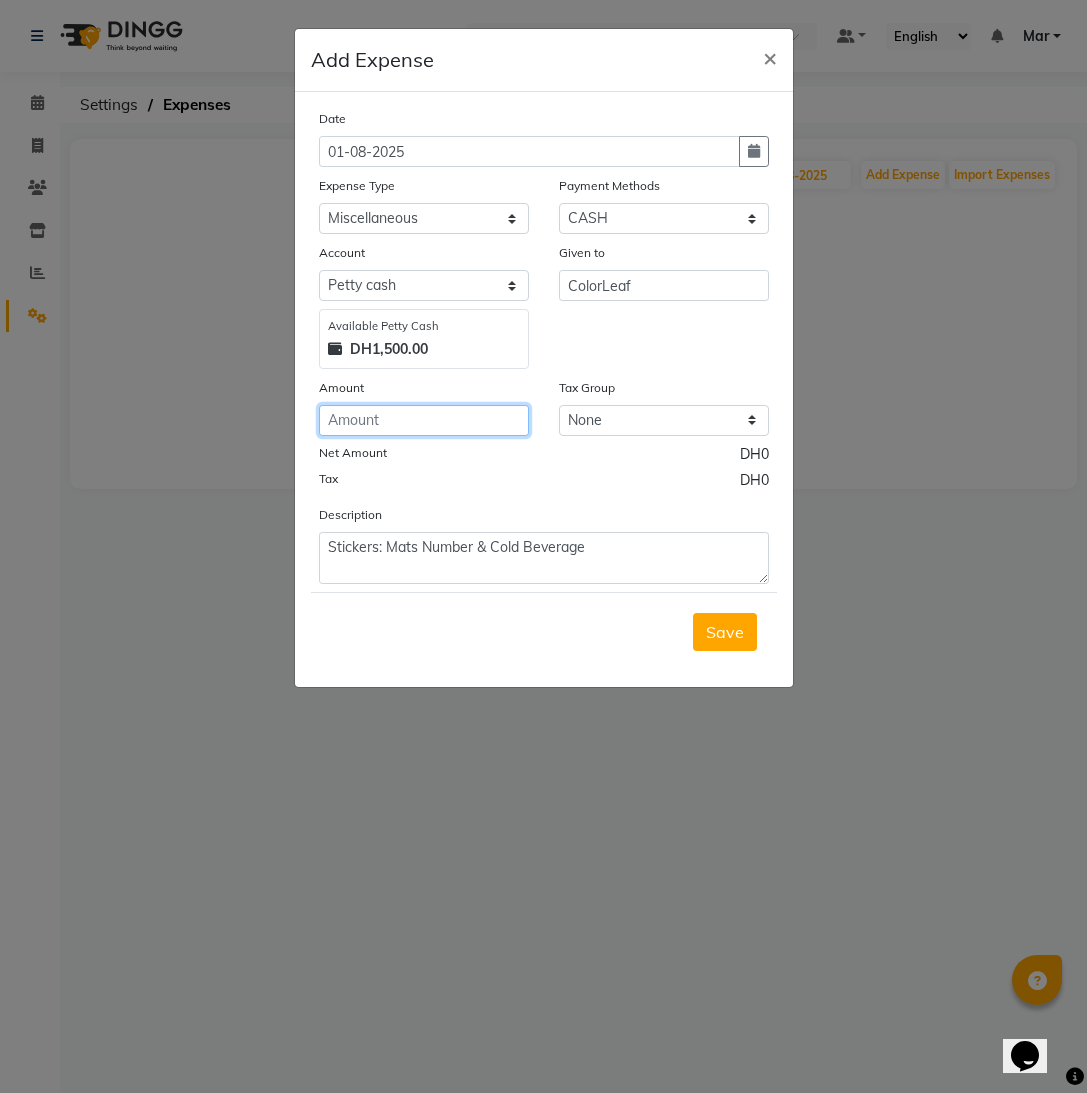 click 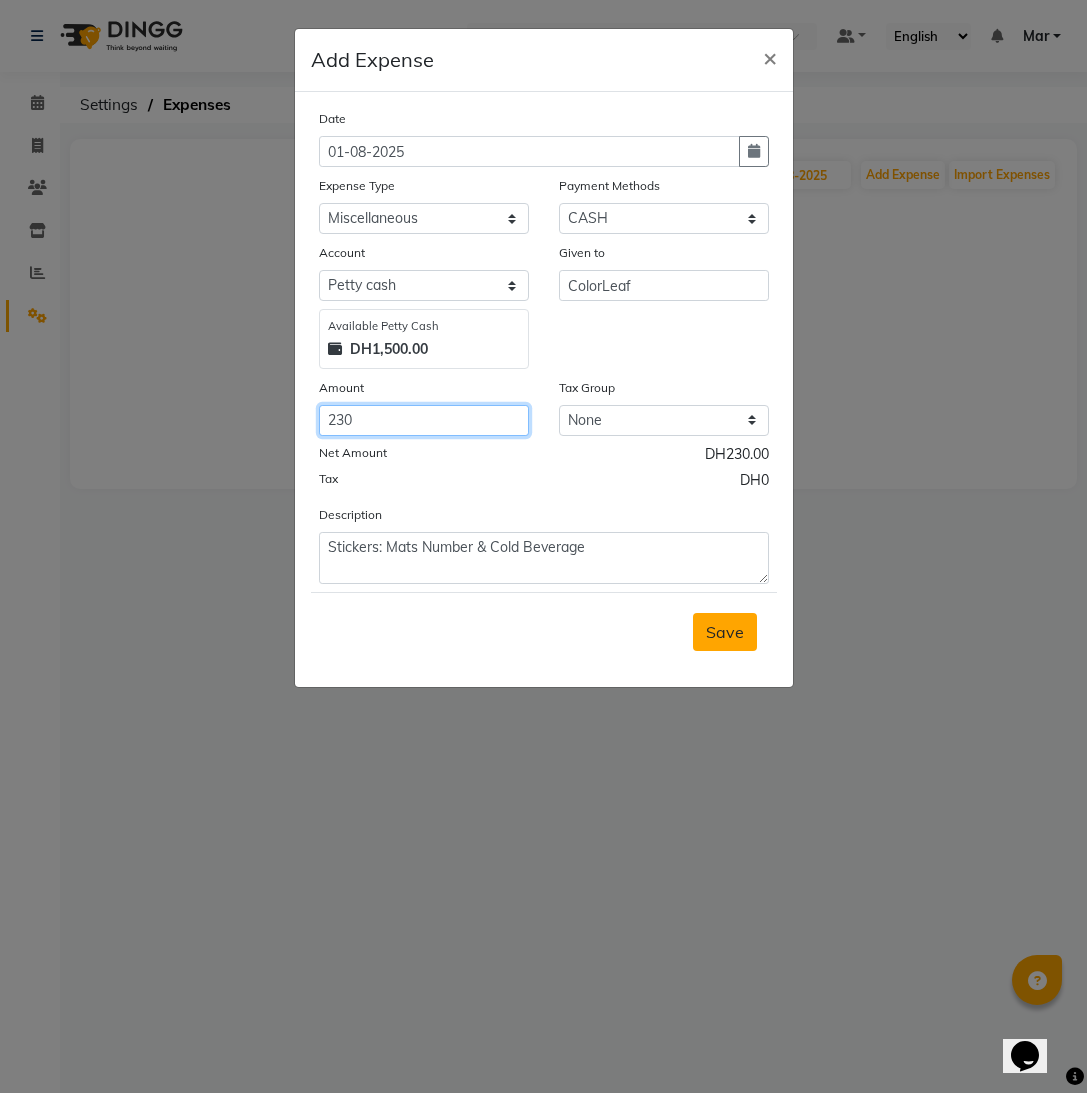 type on "230" 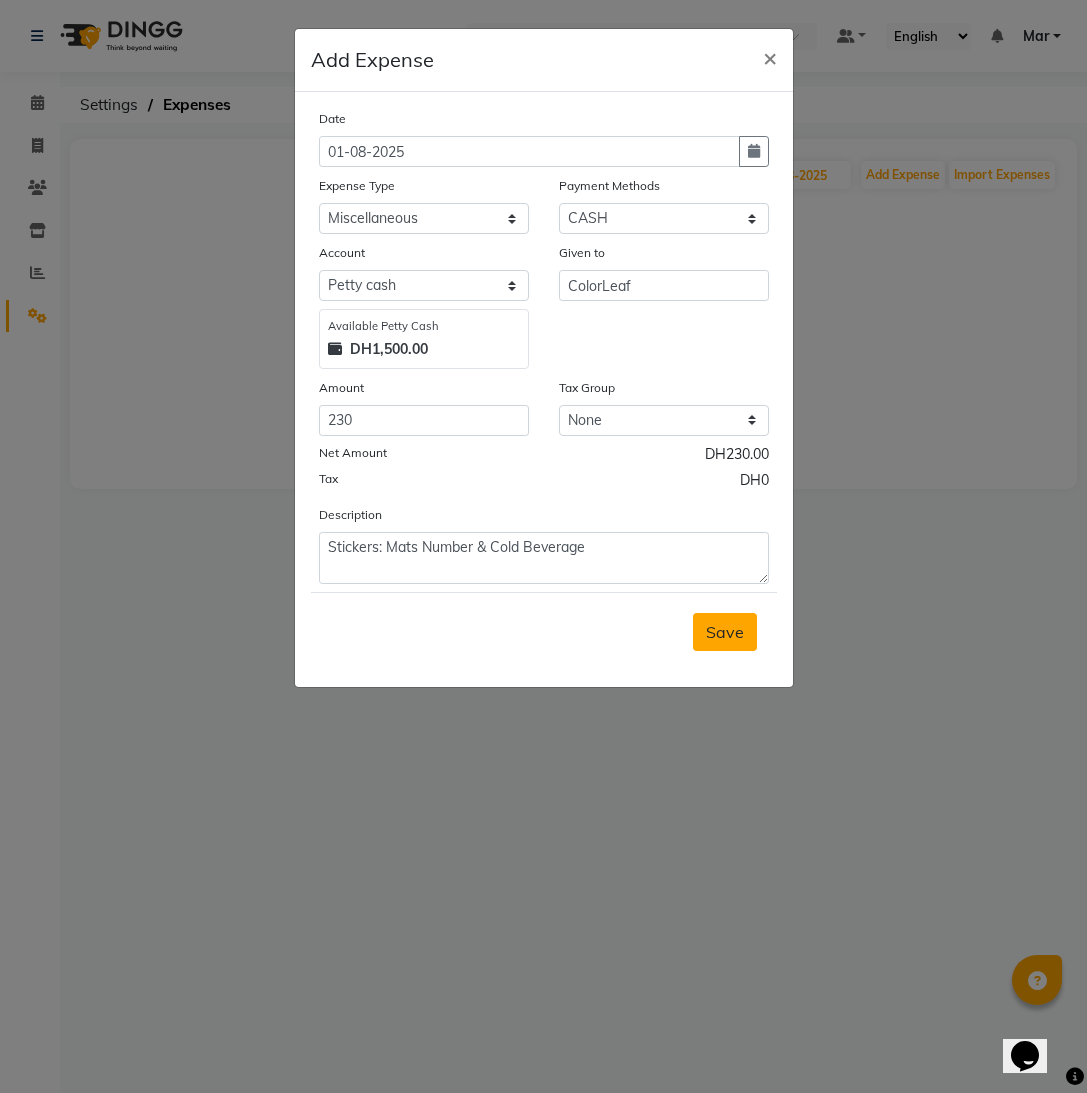 click on "Save" at bounding box center [725, 632] 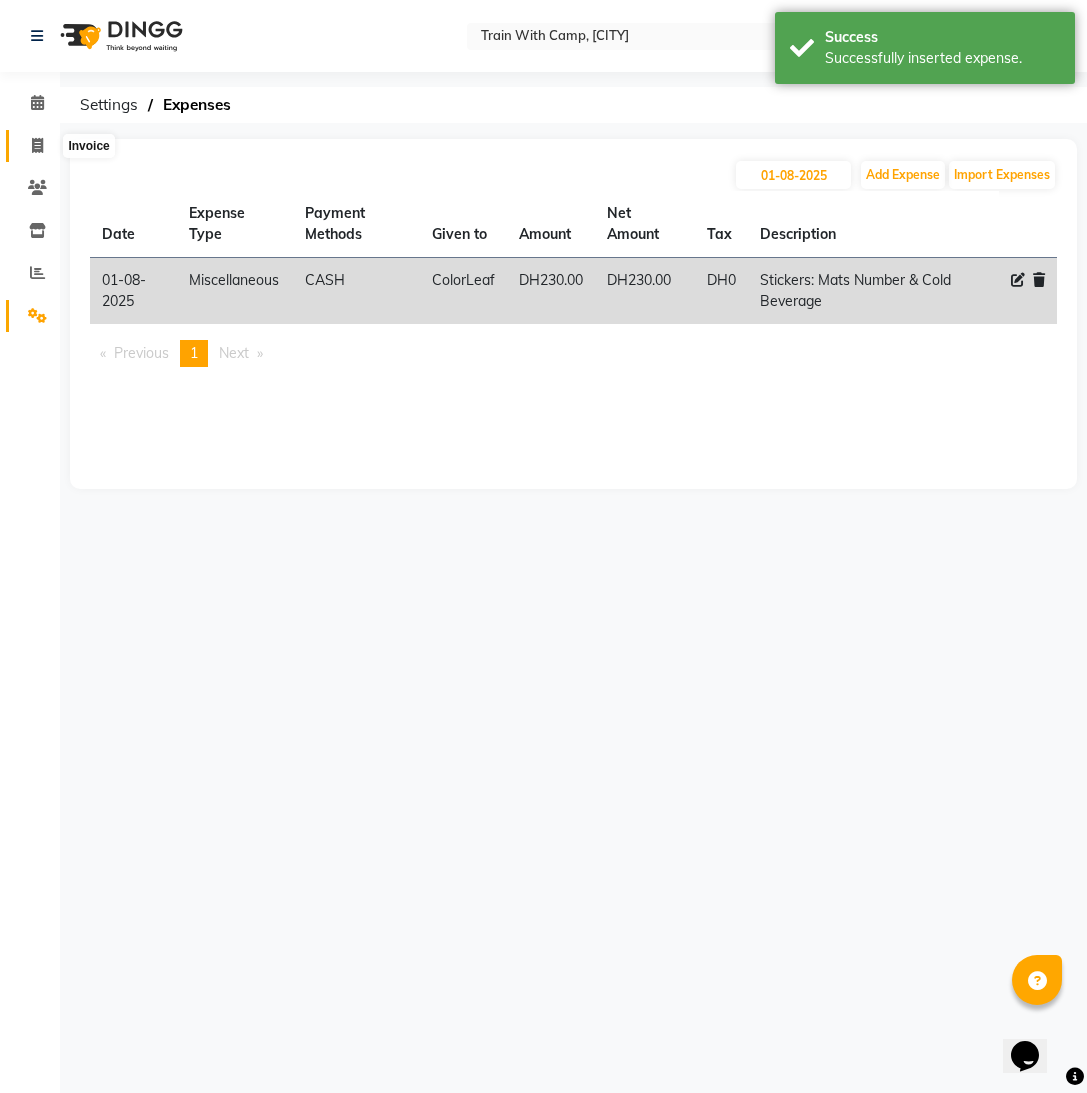 click 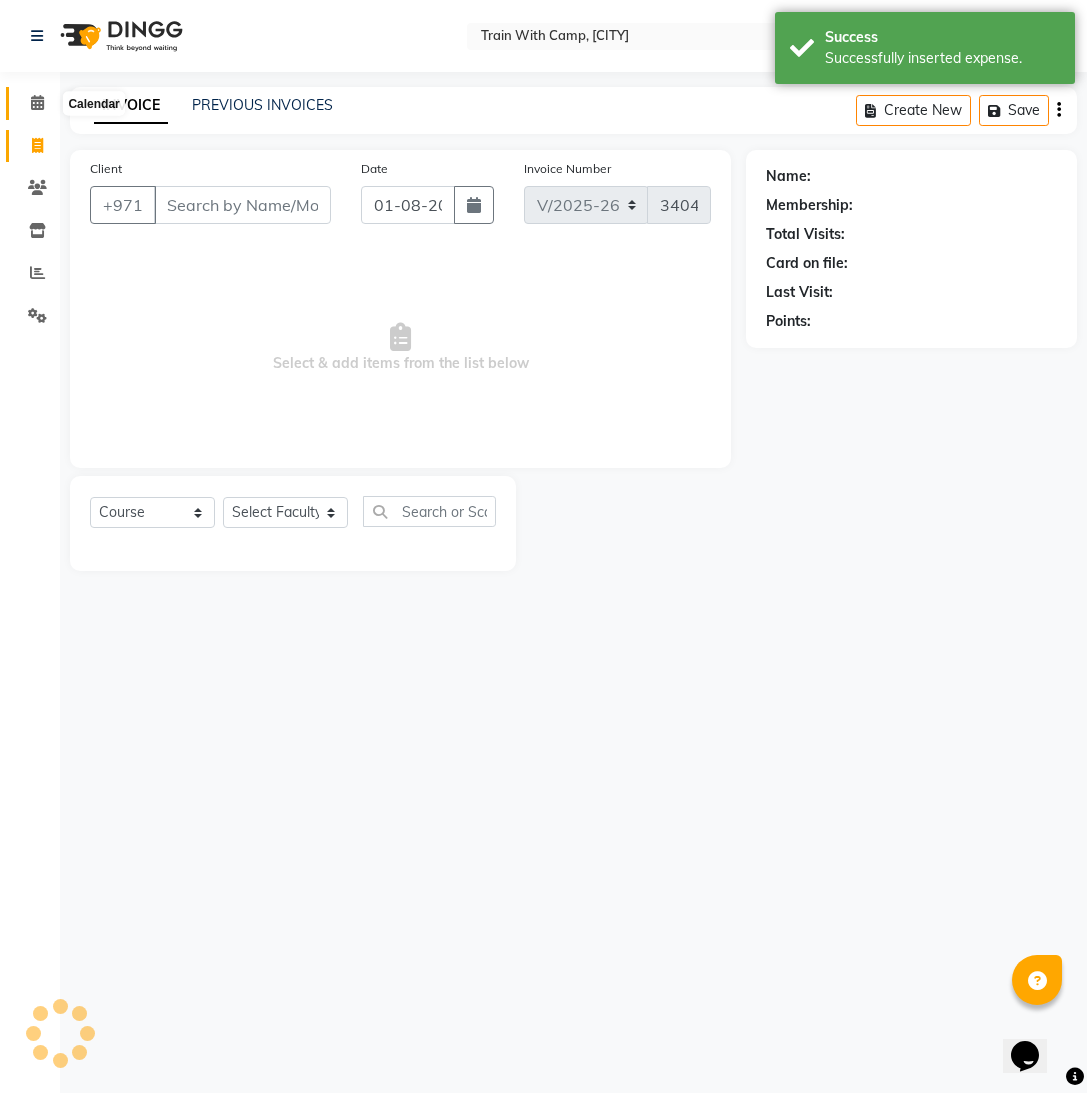 click 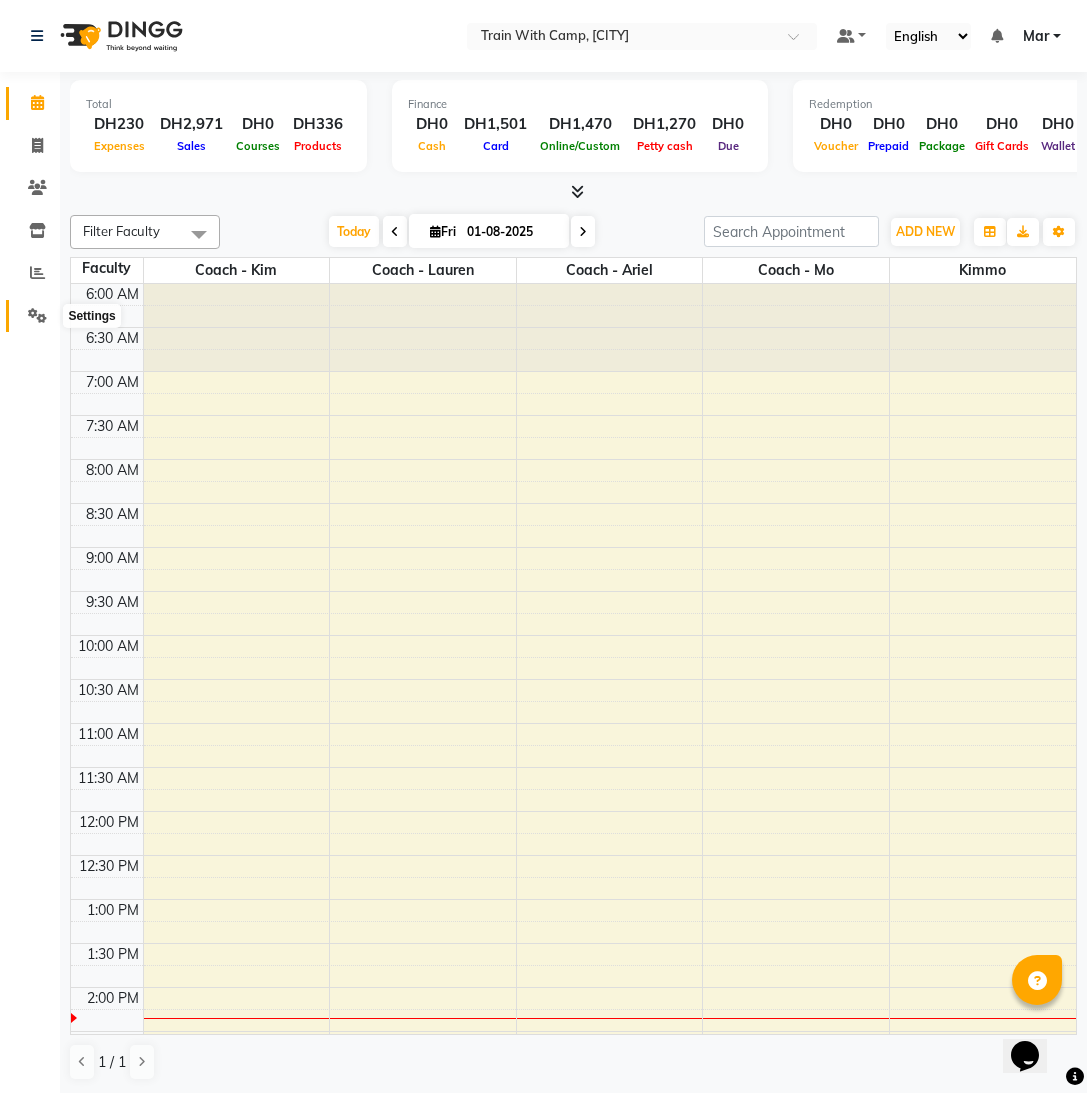 drag, startPoint x: 40, startPoint y: 314, endPoint x: 42, endPoint y: 300, distance: 14.142136 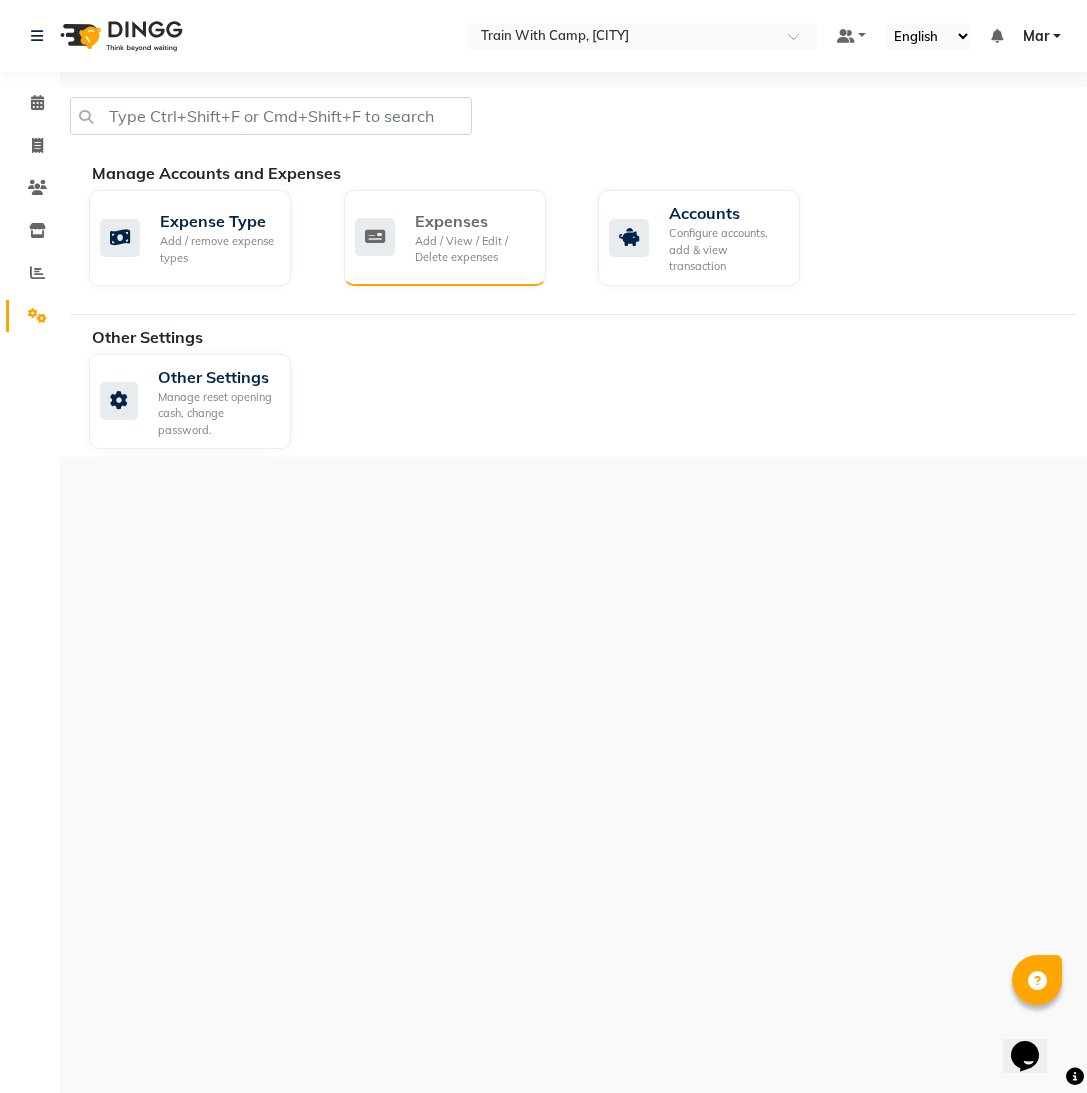click on "Add / View / Edit / Delete expenses" 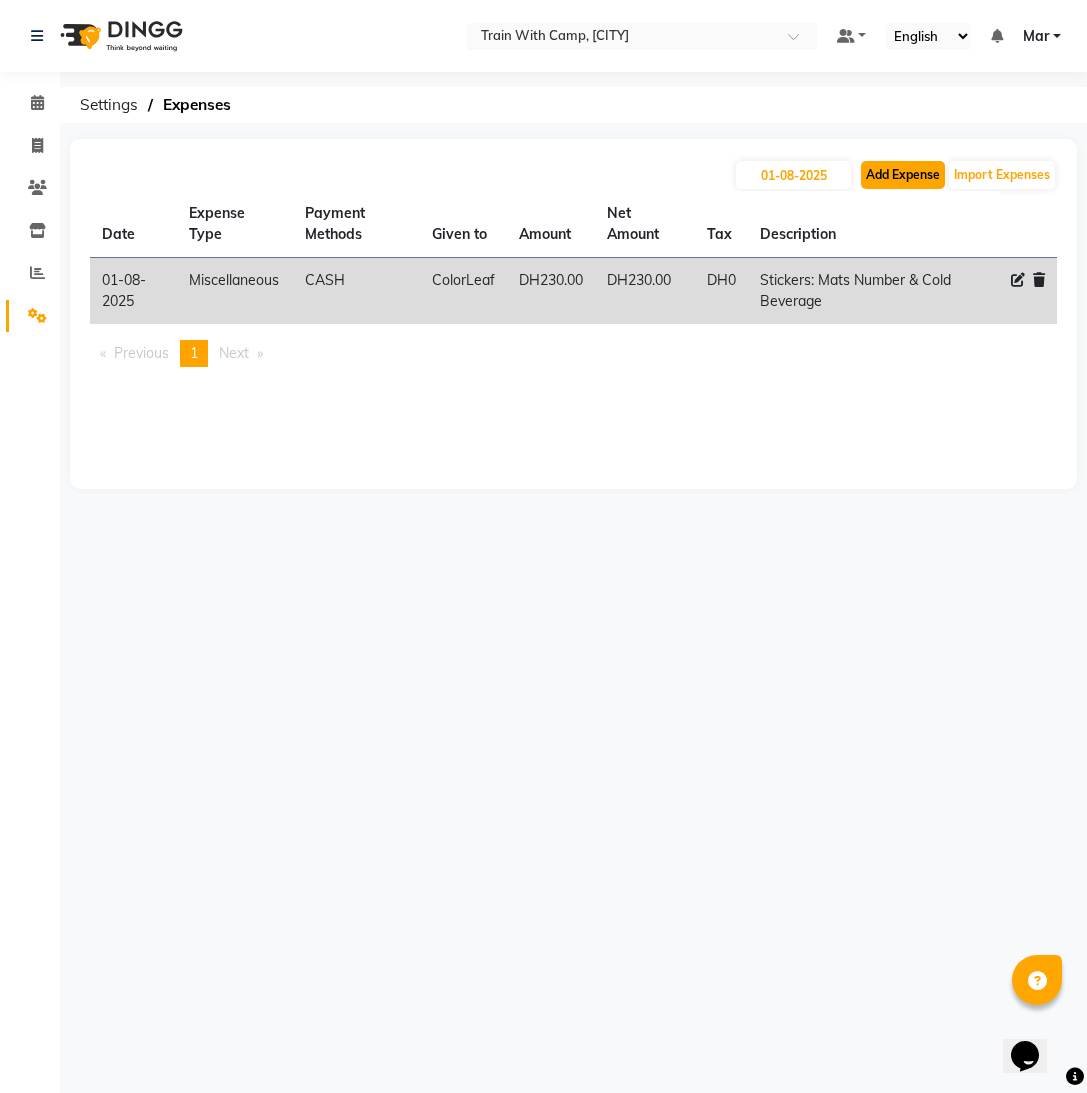 click on "Add Expense" 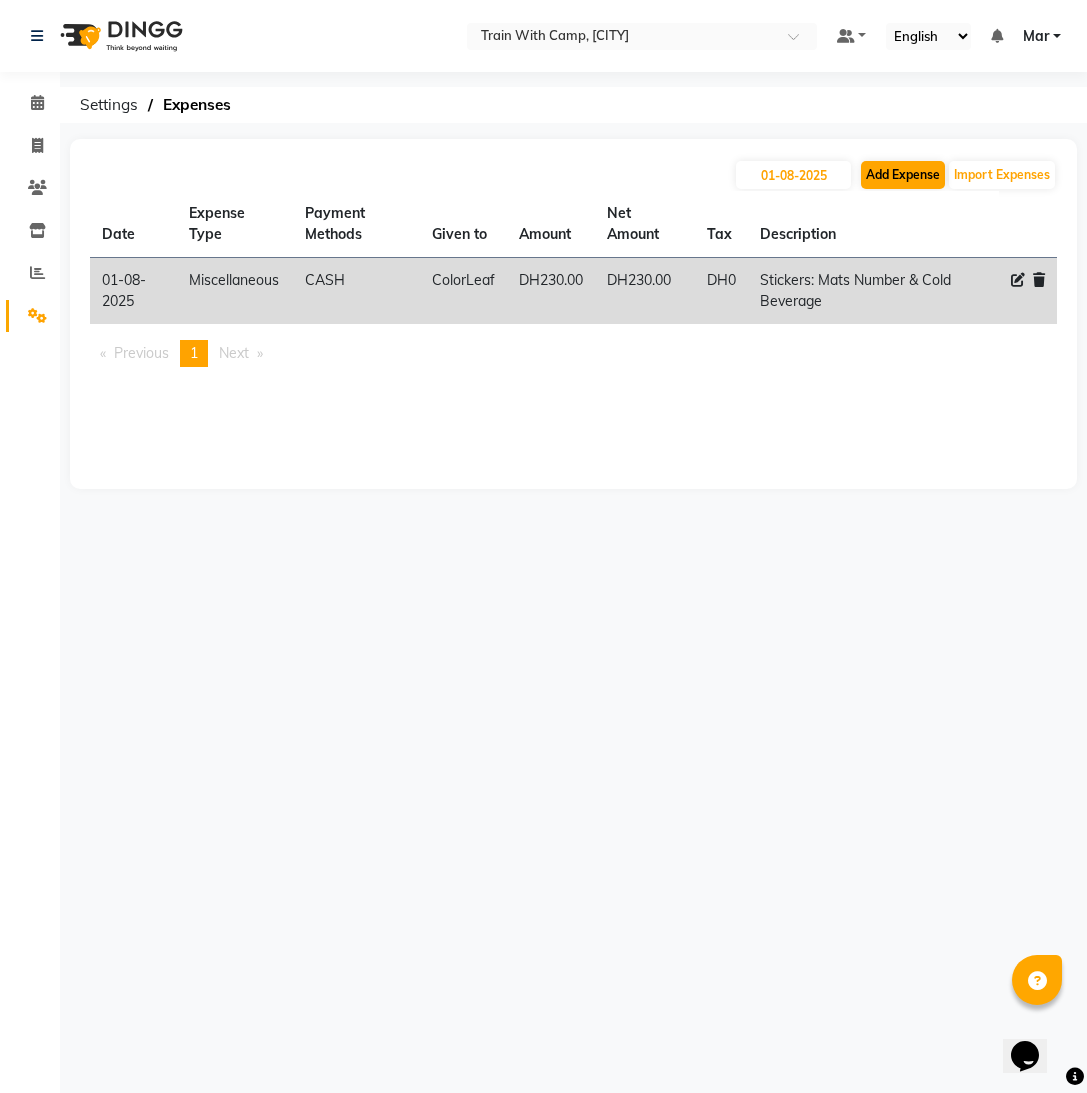 select on "1" 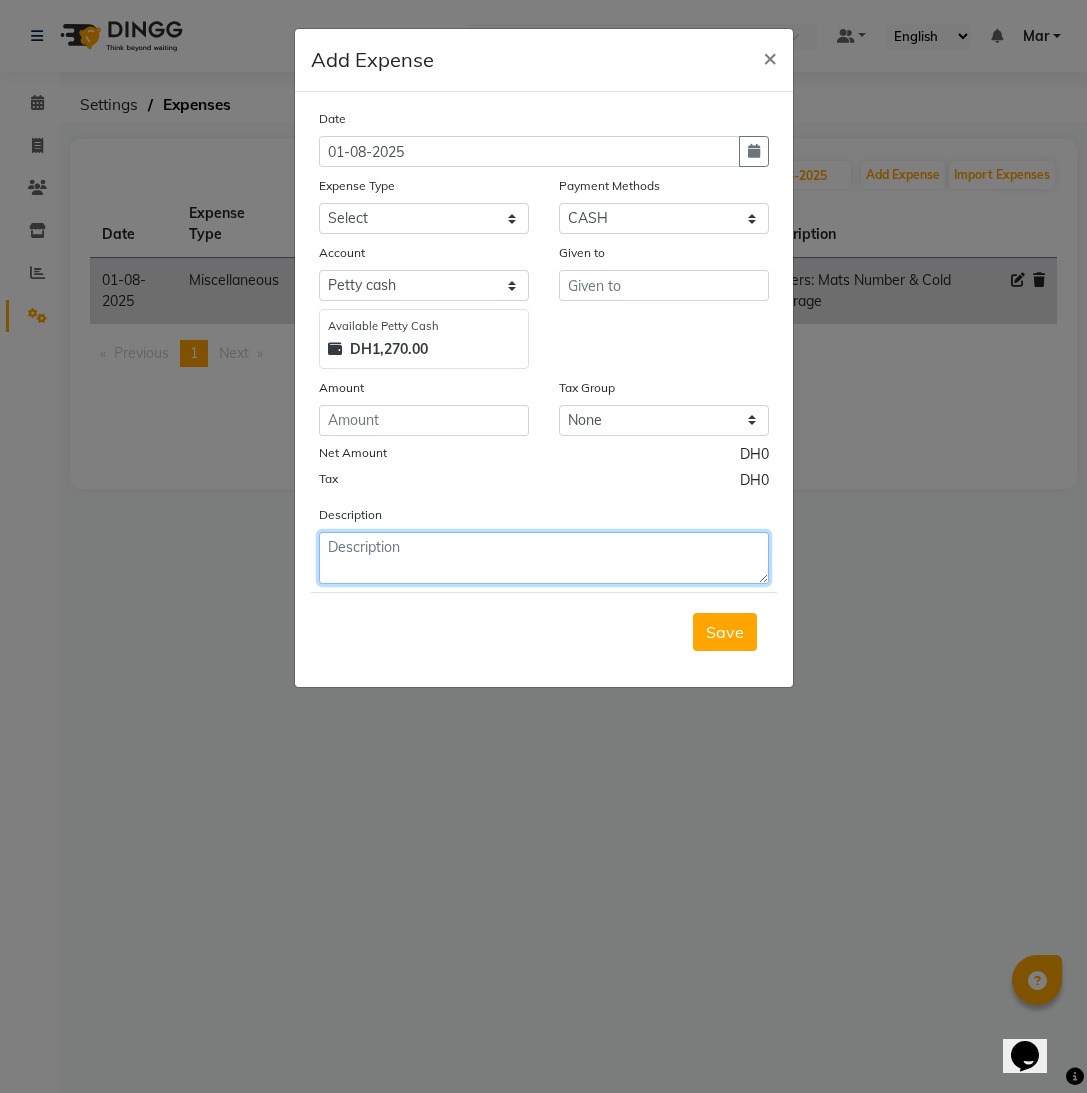 click 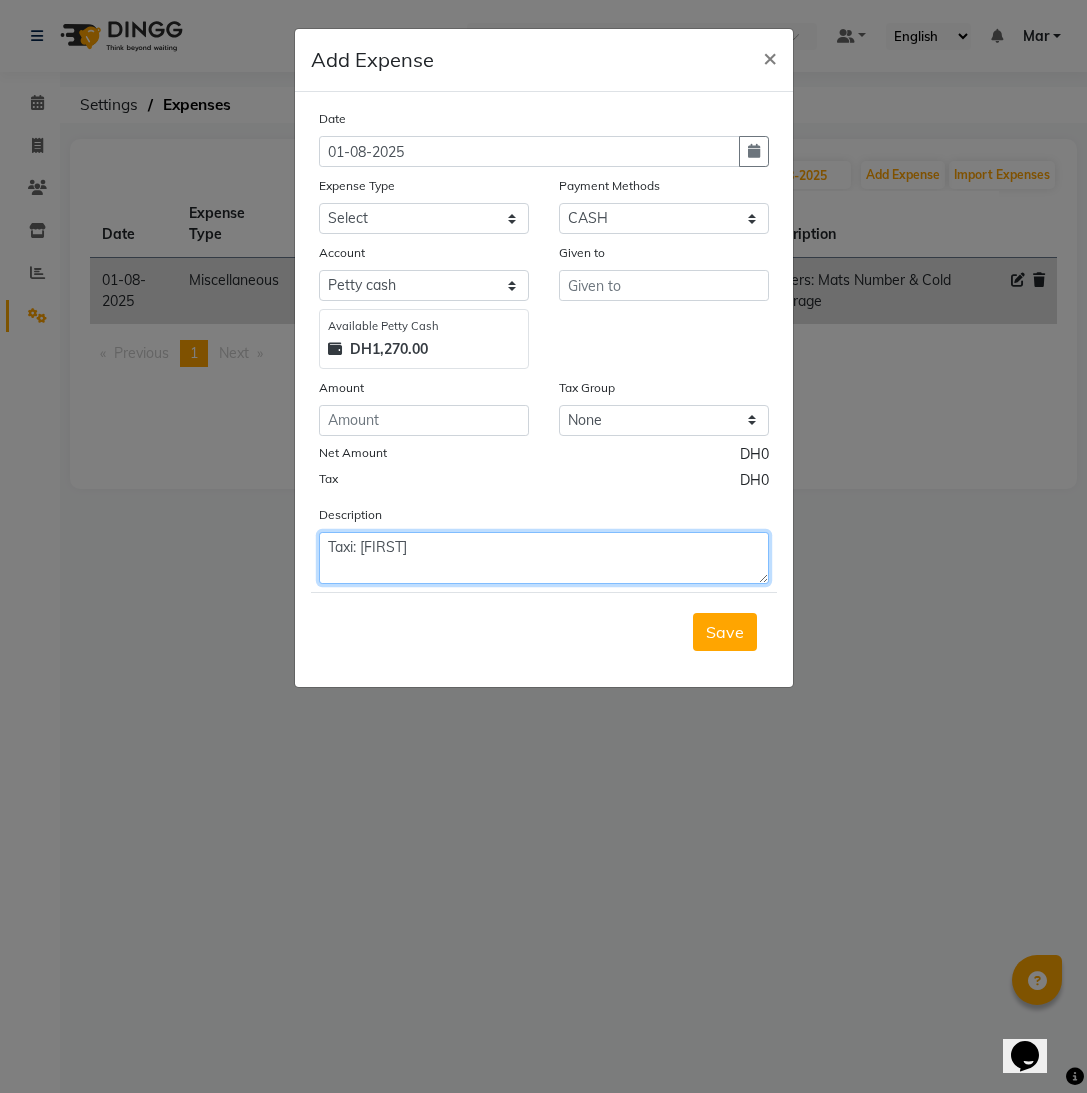 type on "Taxi: [FIRST]" 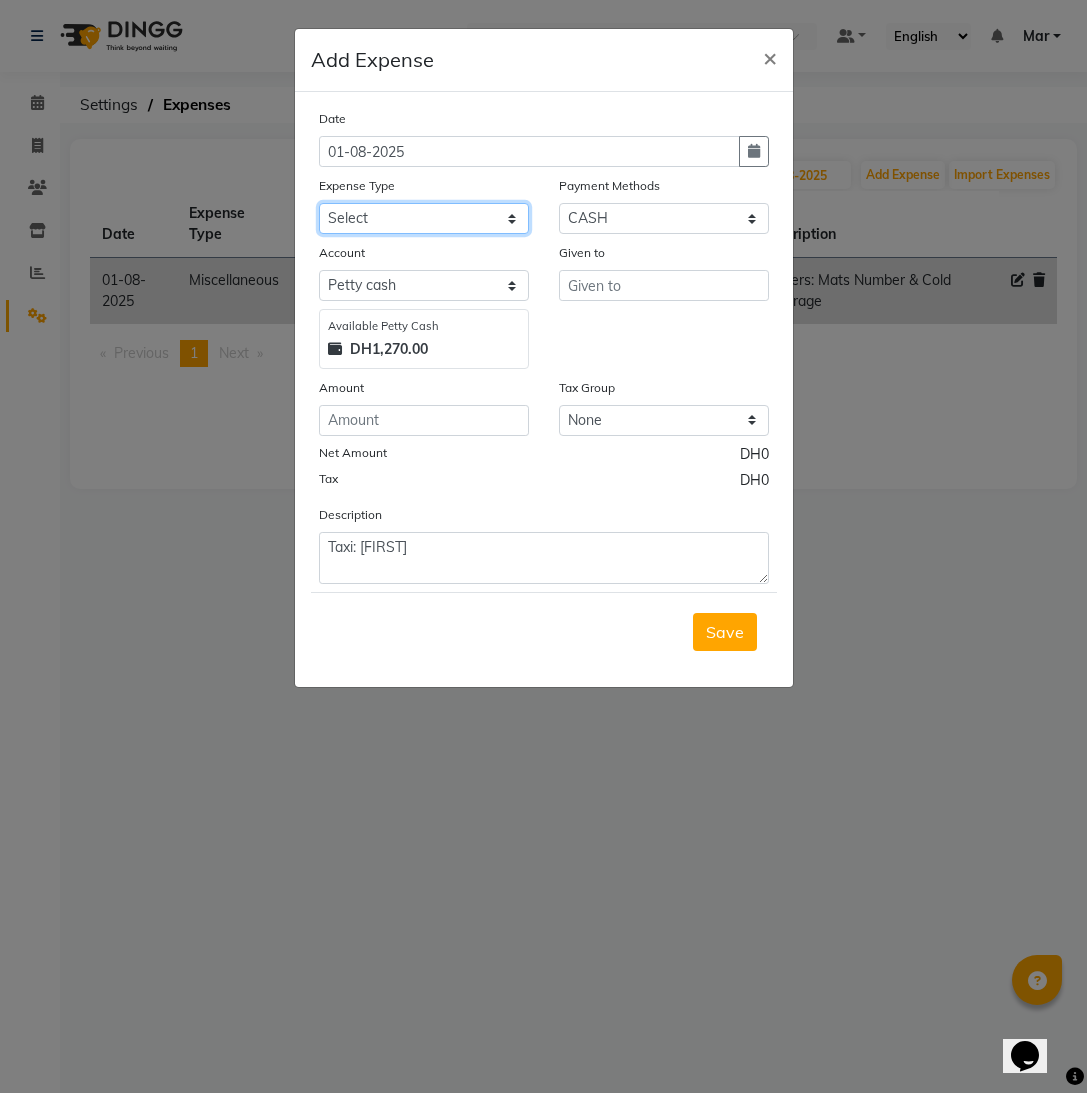 click on "Select Advance Salary Bank charges Car maintenance  Cash transfer to bank Cash transfer to hub Cleaning Supplies Client Snacks Clinical charges Equipment Food and Beverages Fuel Govt fee Incentive Insurance International purchase Laundry Basket Loan Repayment Maintenance Marketing Miscellaneous MRA Oasis Water Other Pantry Product Rent RTA Salary Staff Snacks Studio Amenities Tax Tea & Refreshment Utilities" 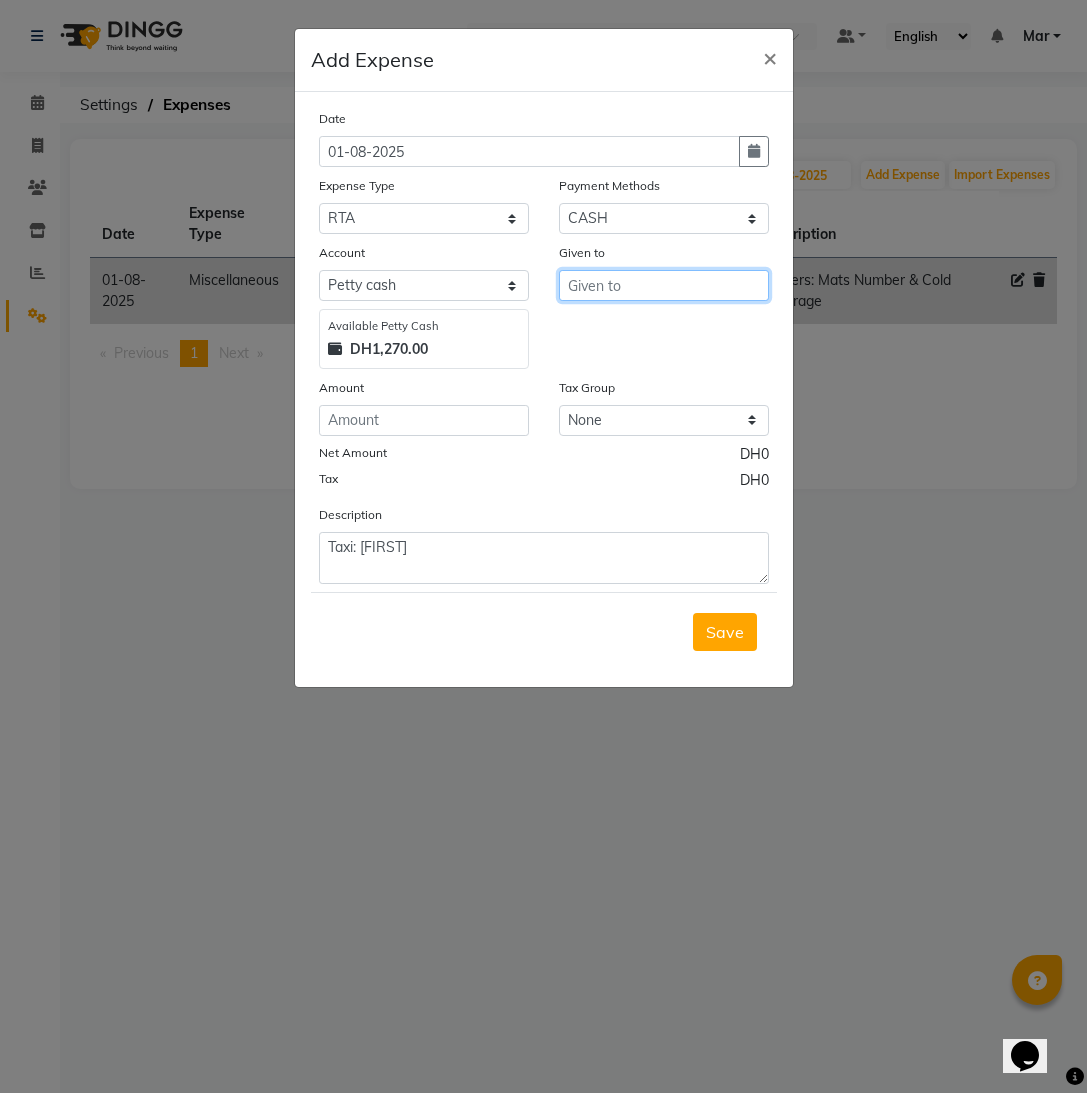 click at bounding box center [664, 285] 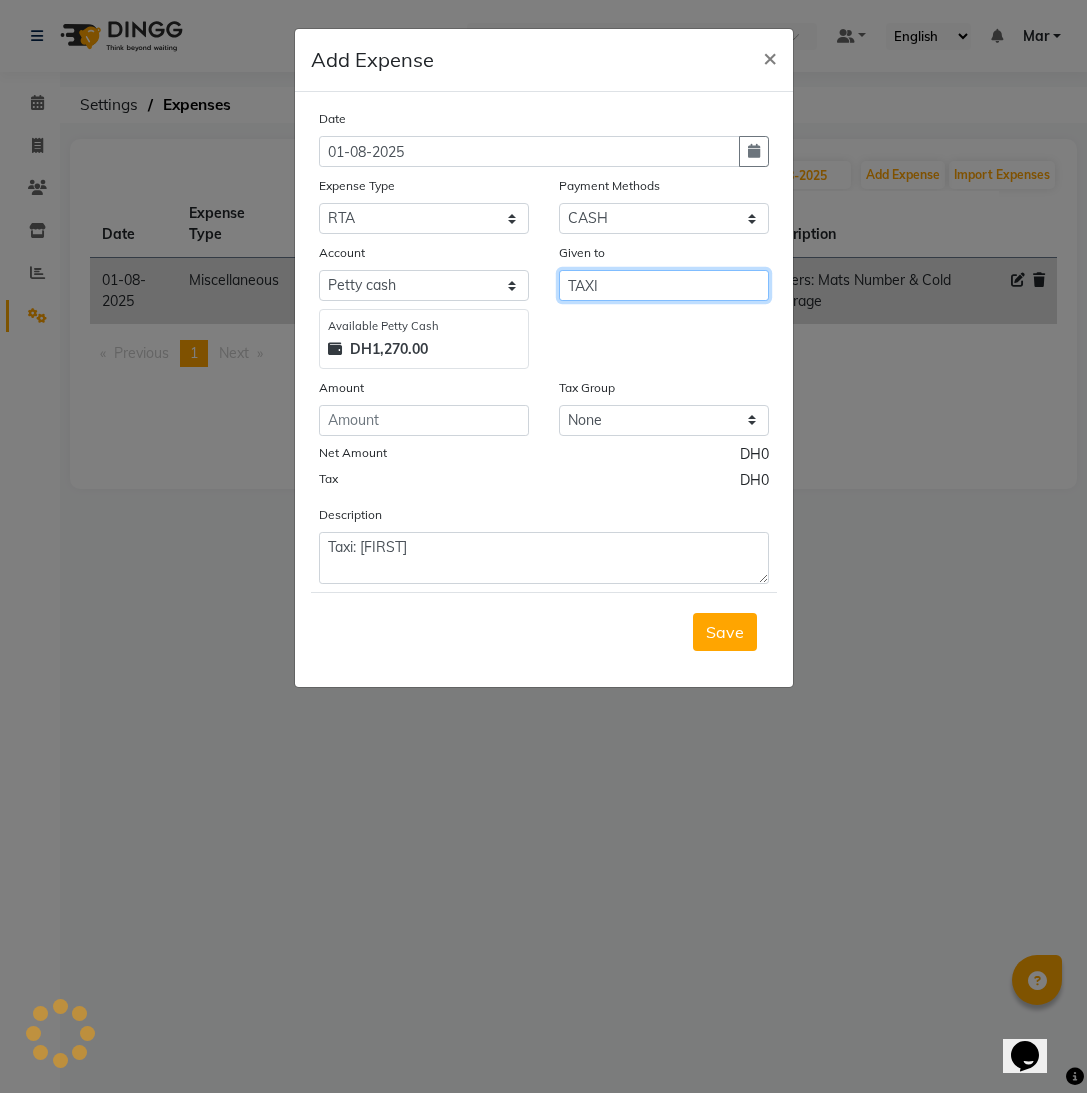 type on "TAXI" 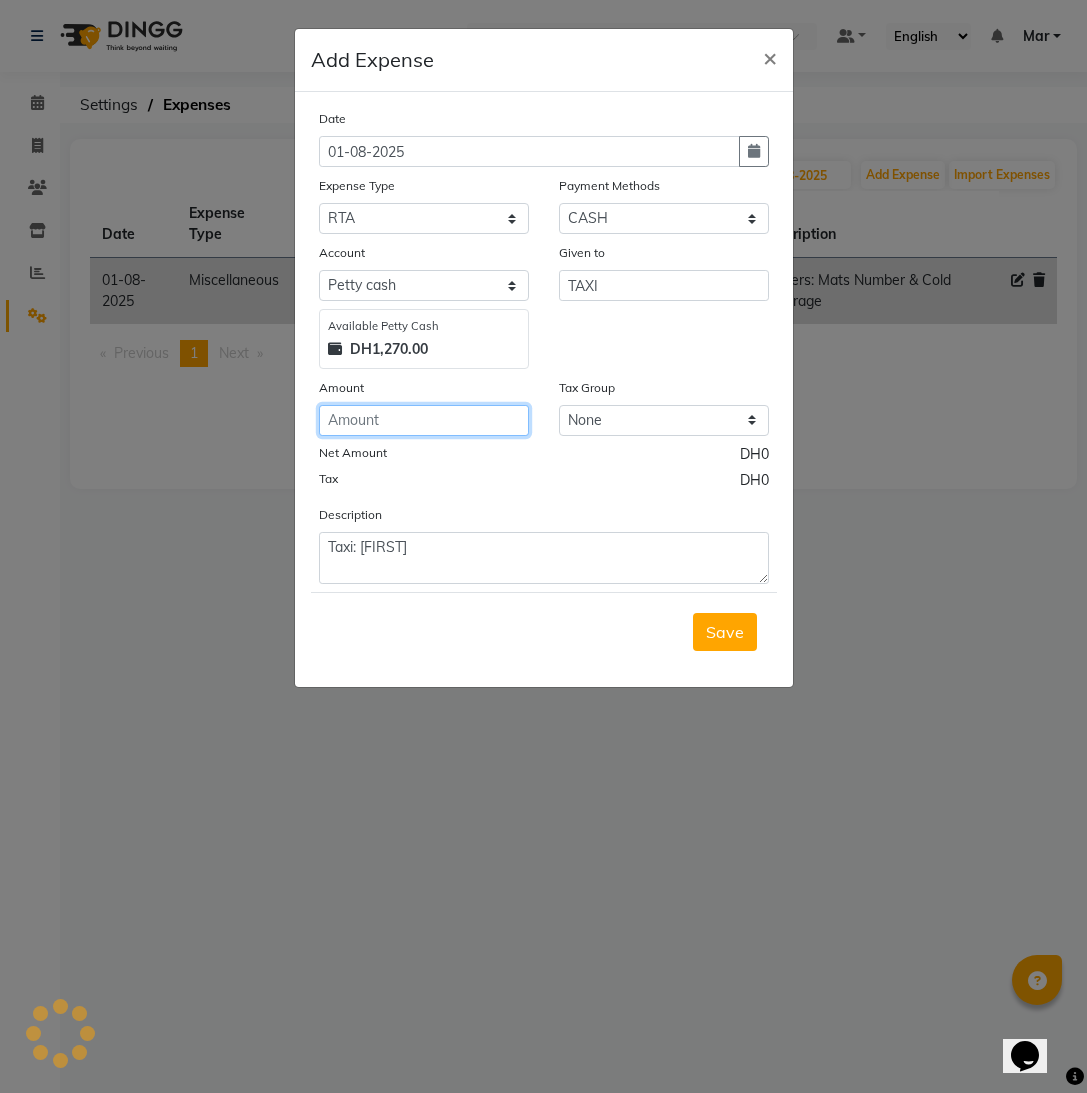 click 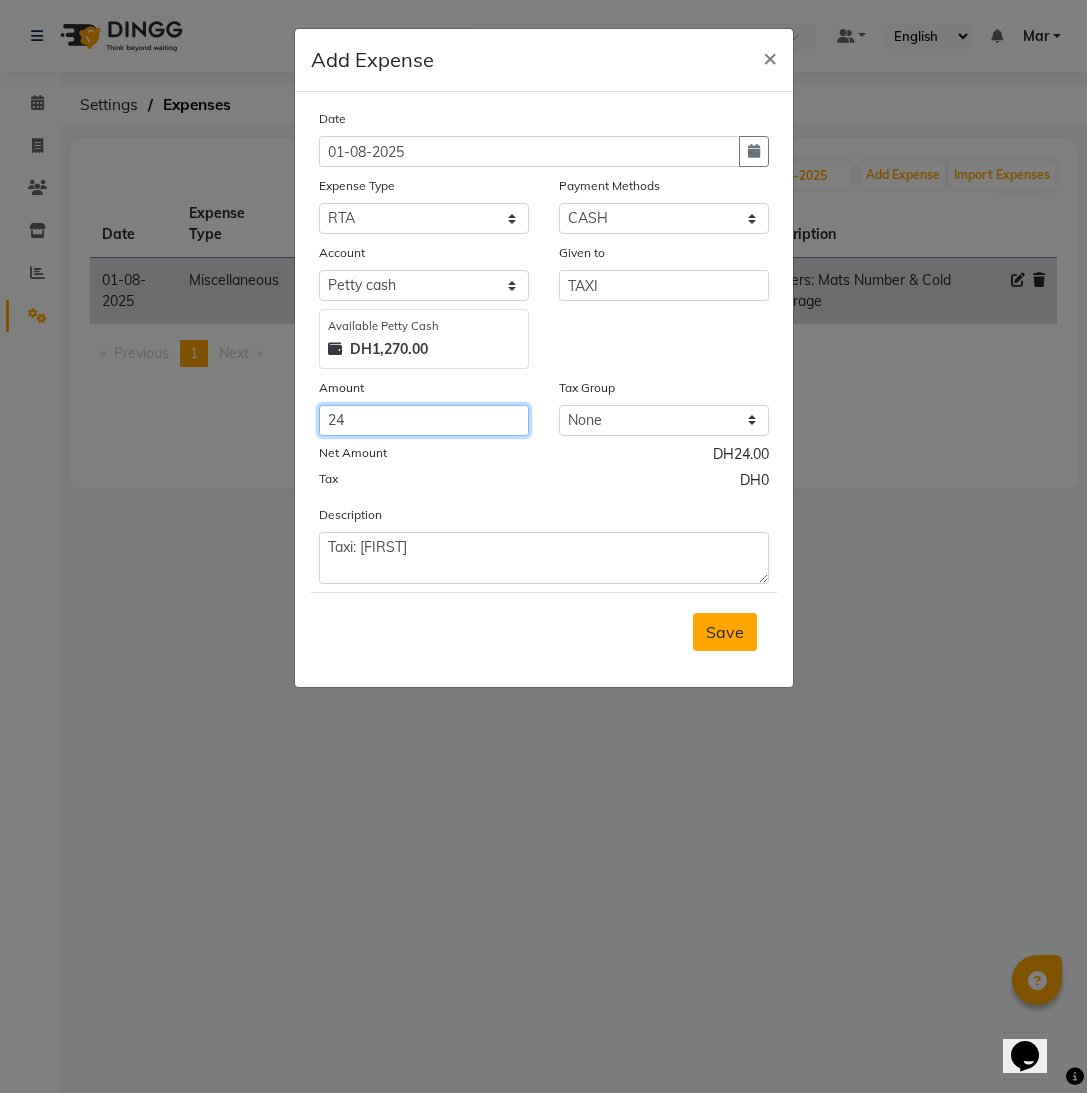 type on "24" 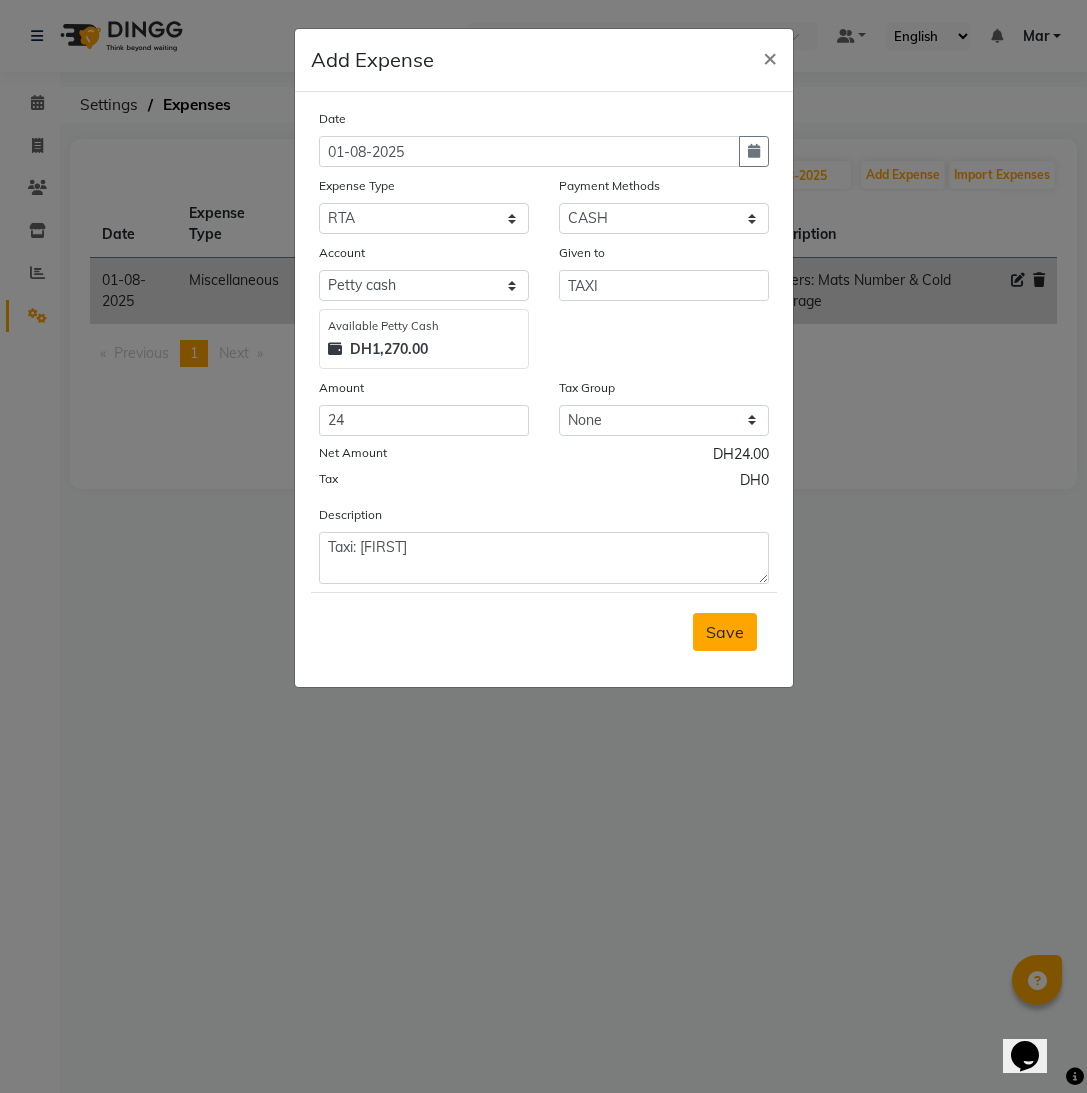click on "Save" at bounding box center [725, 632] 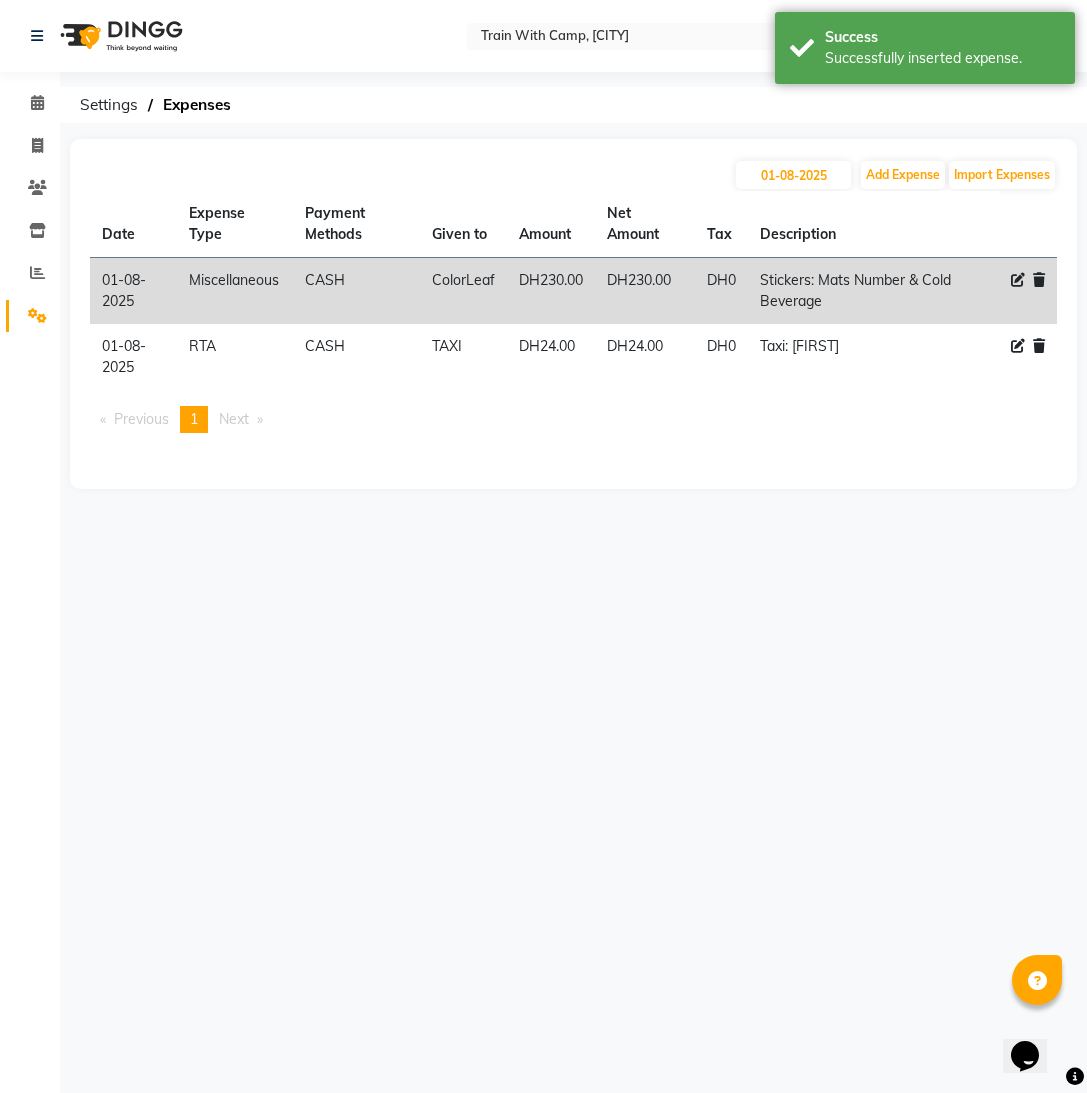 click 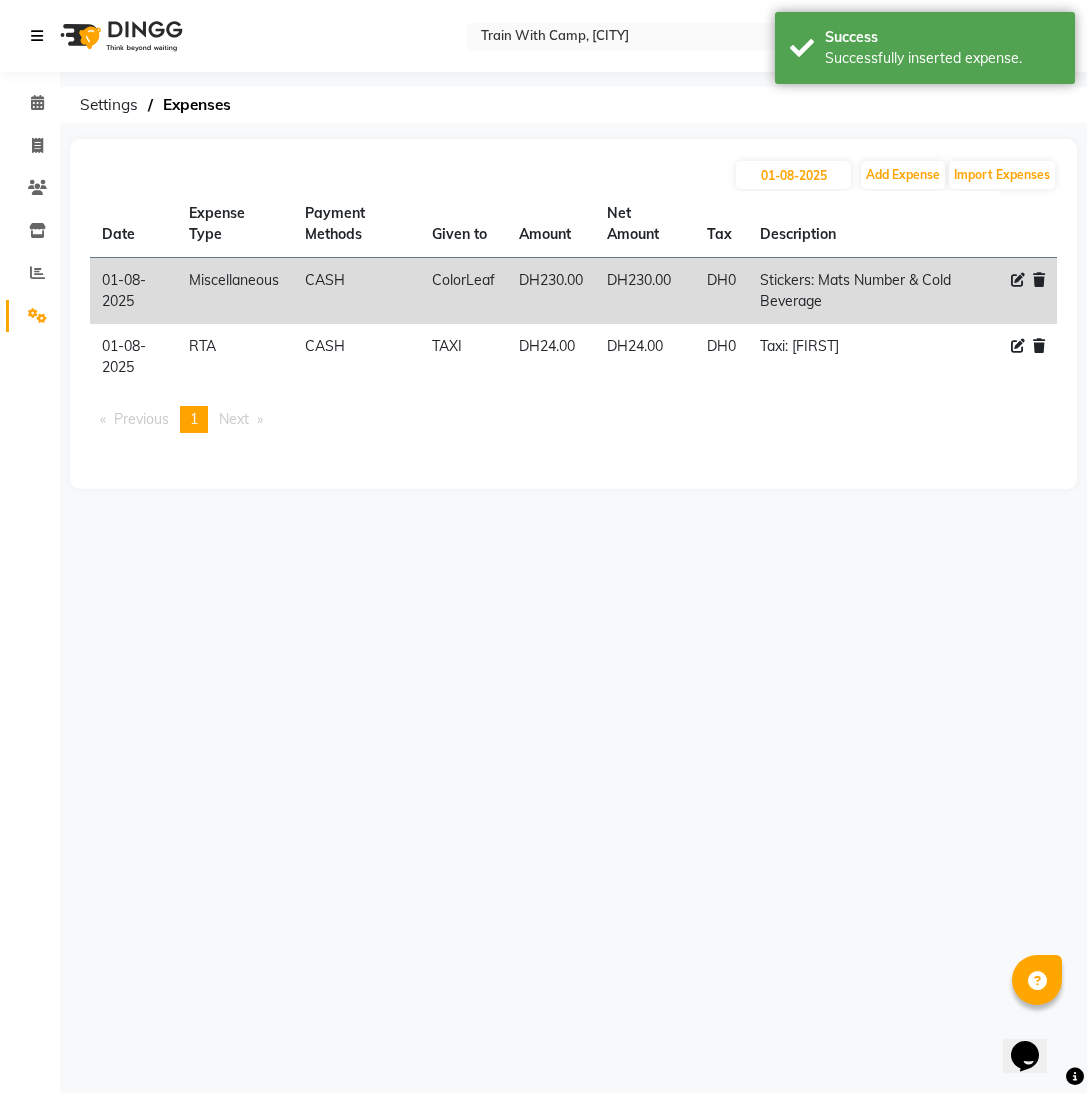 click at bounding box center (37, 36) 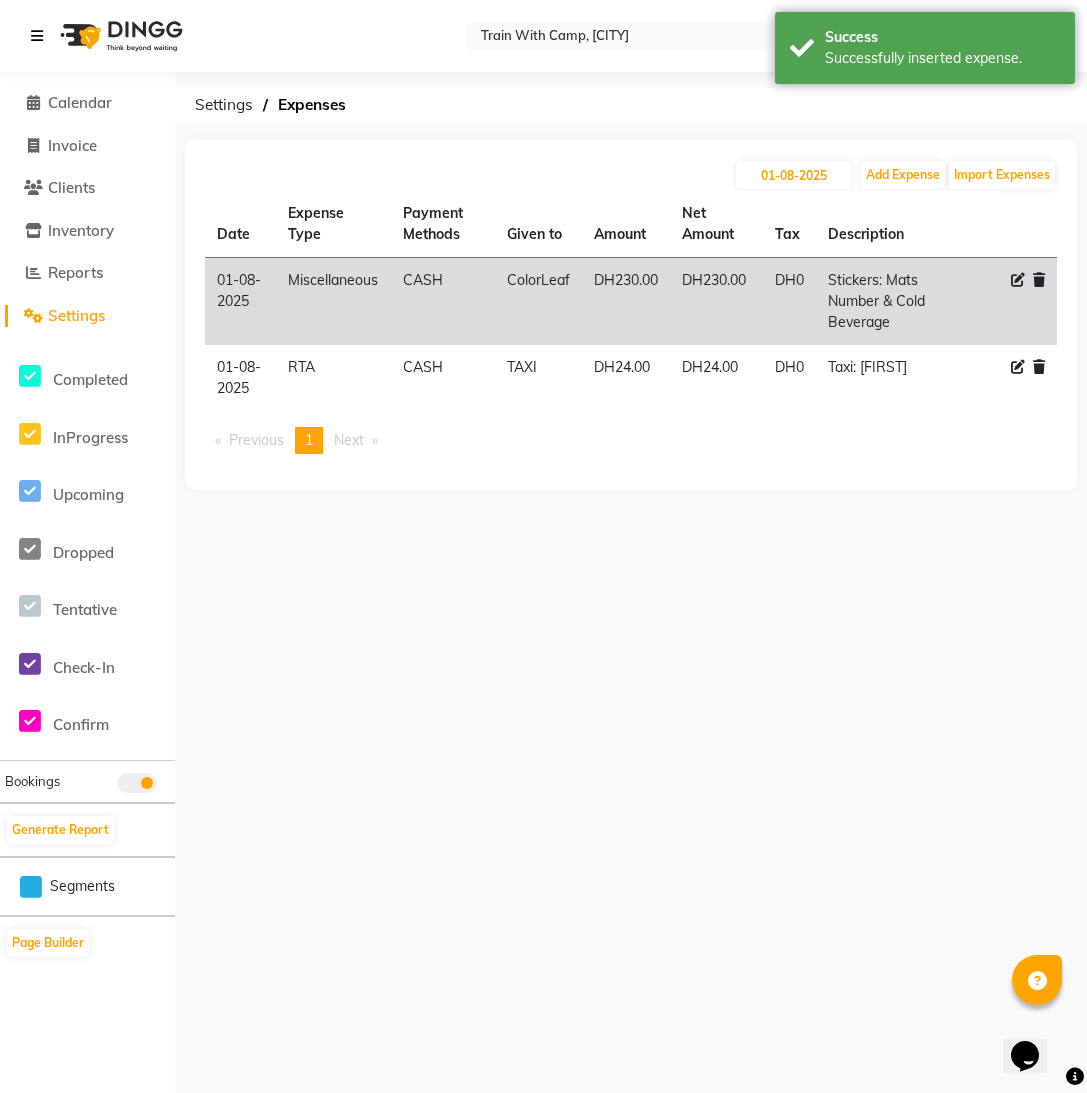 click at bounding box center [37, 36] 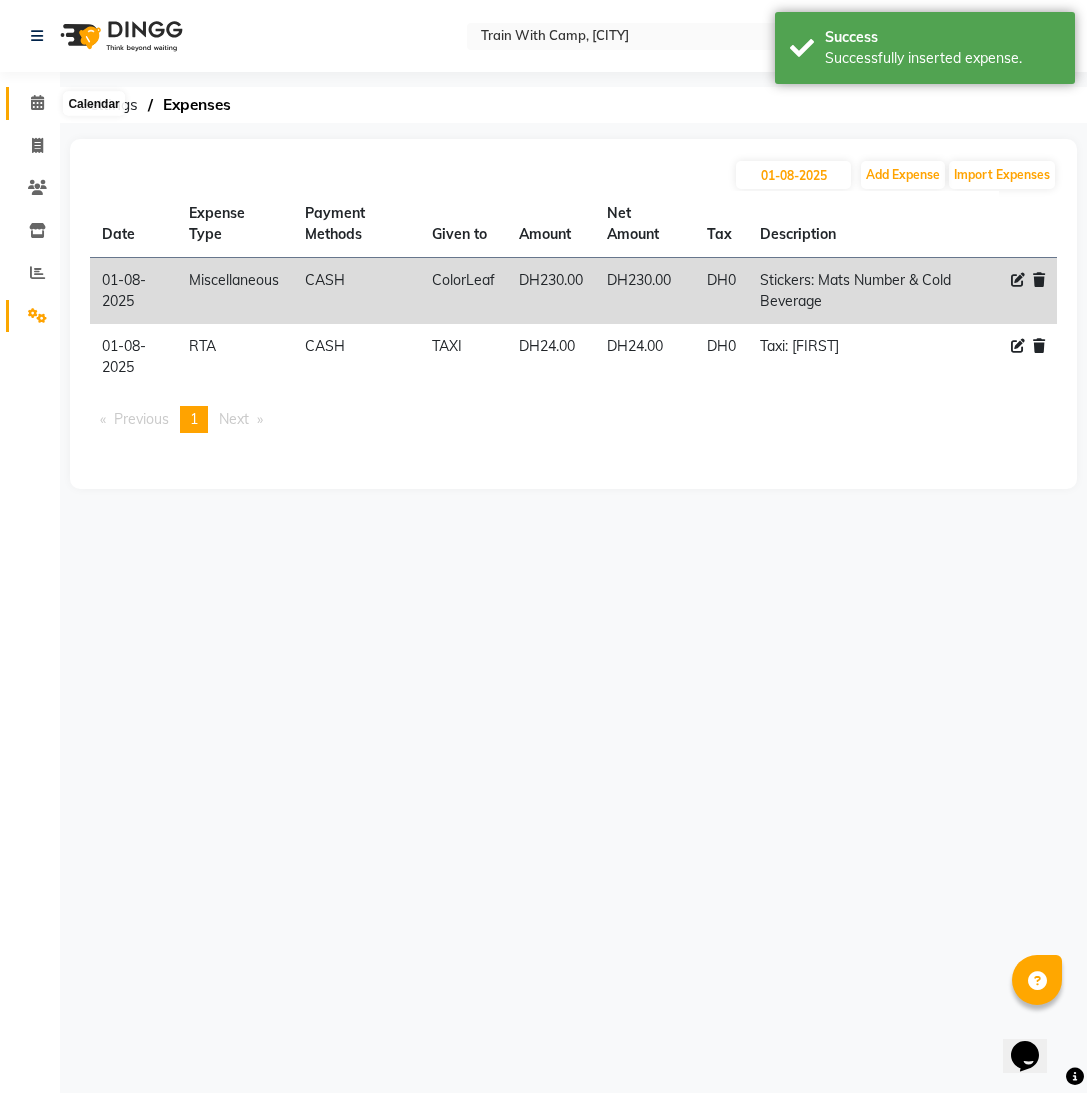 click 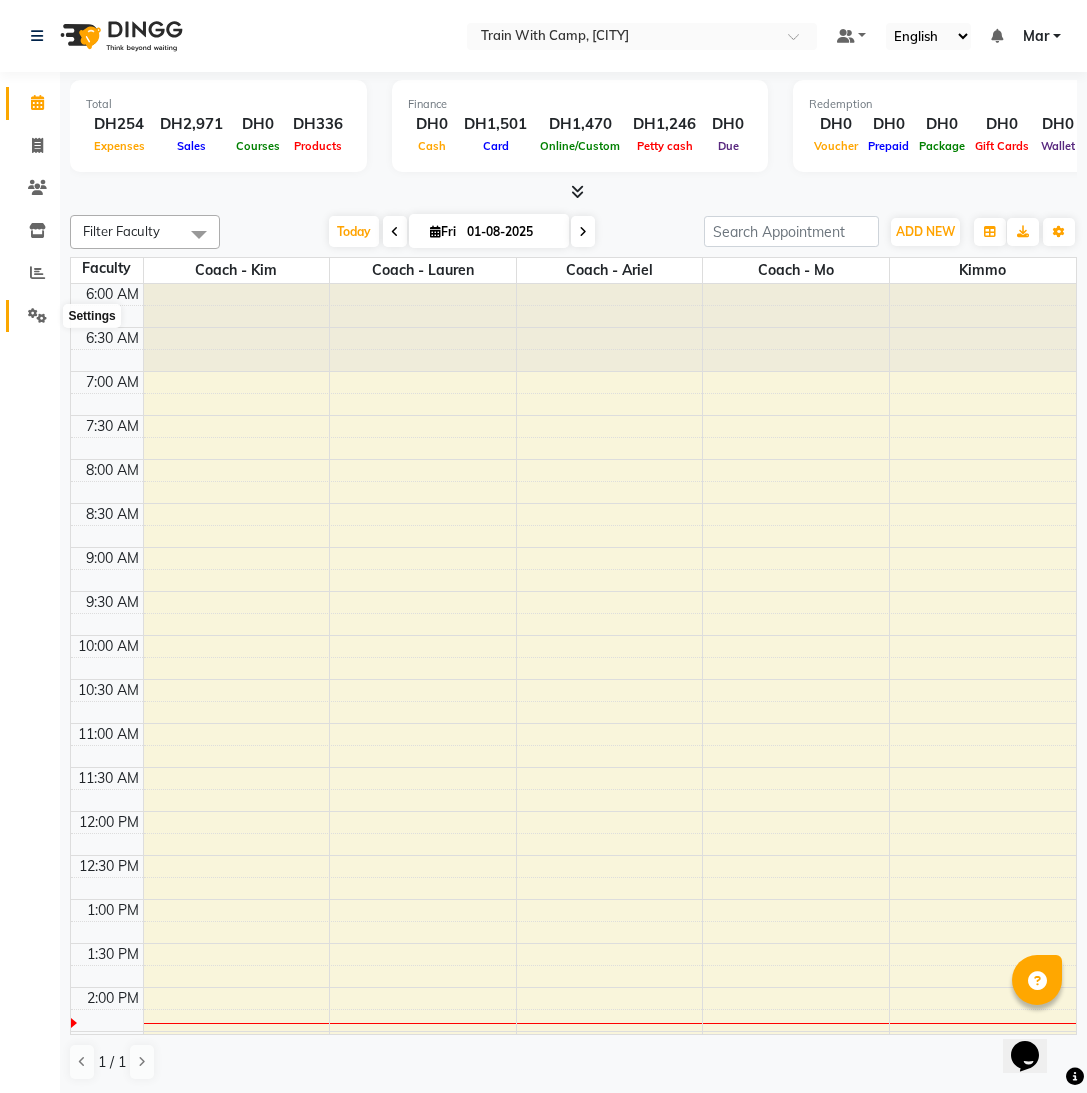 click 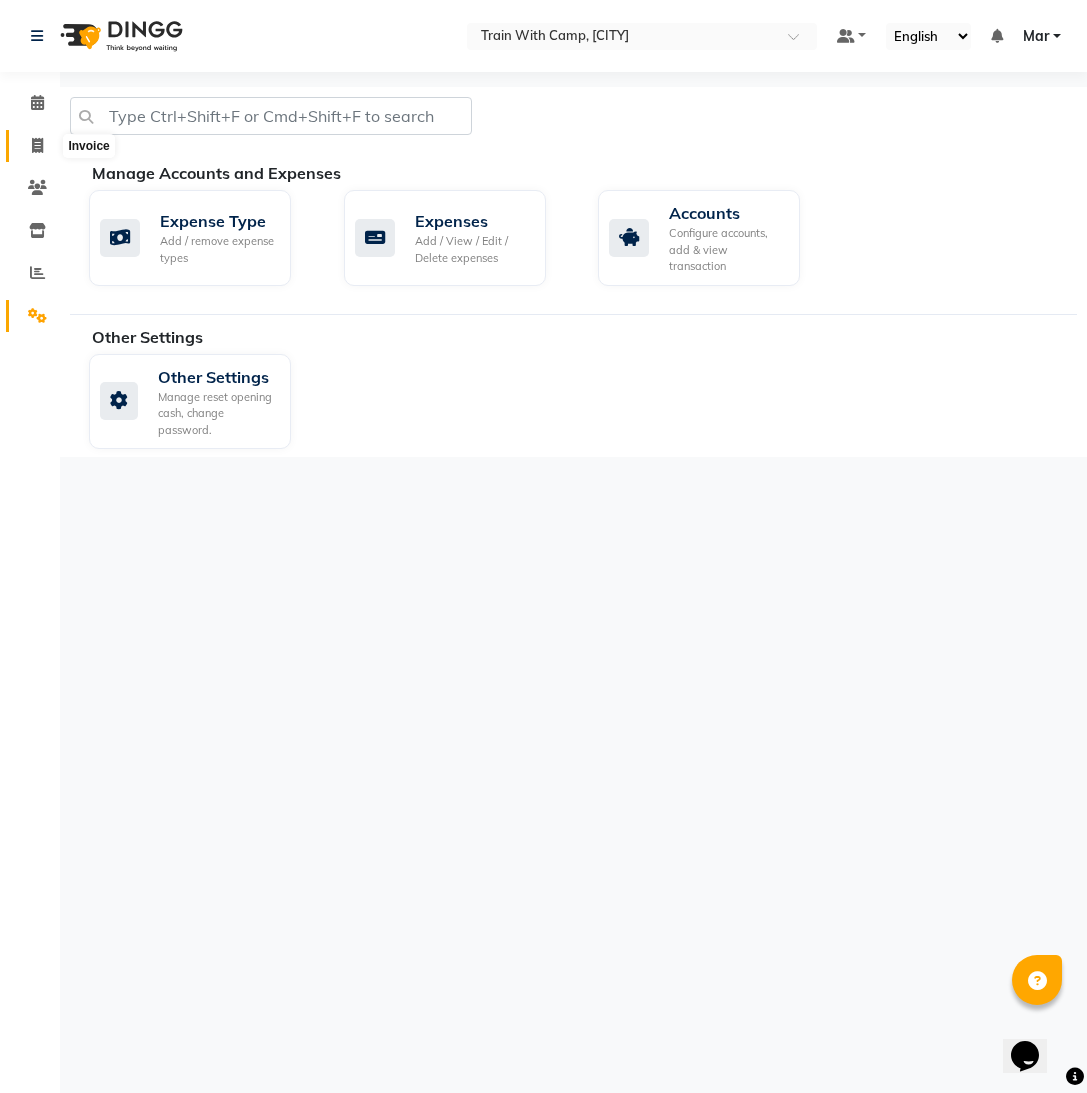 click 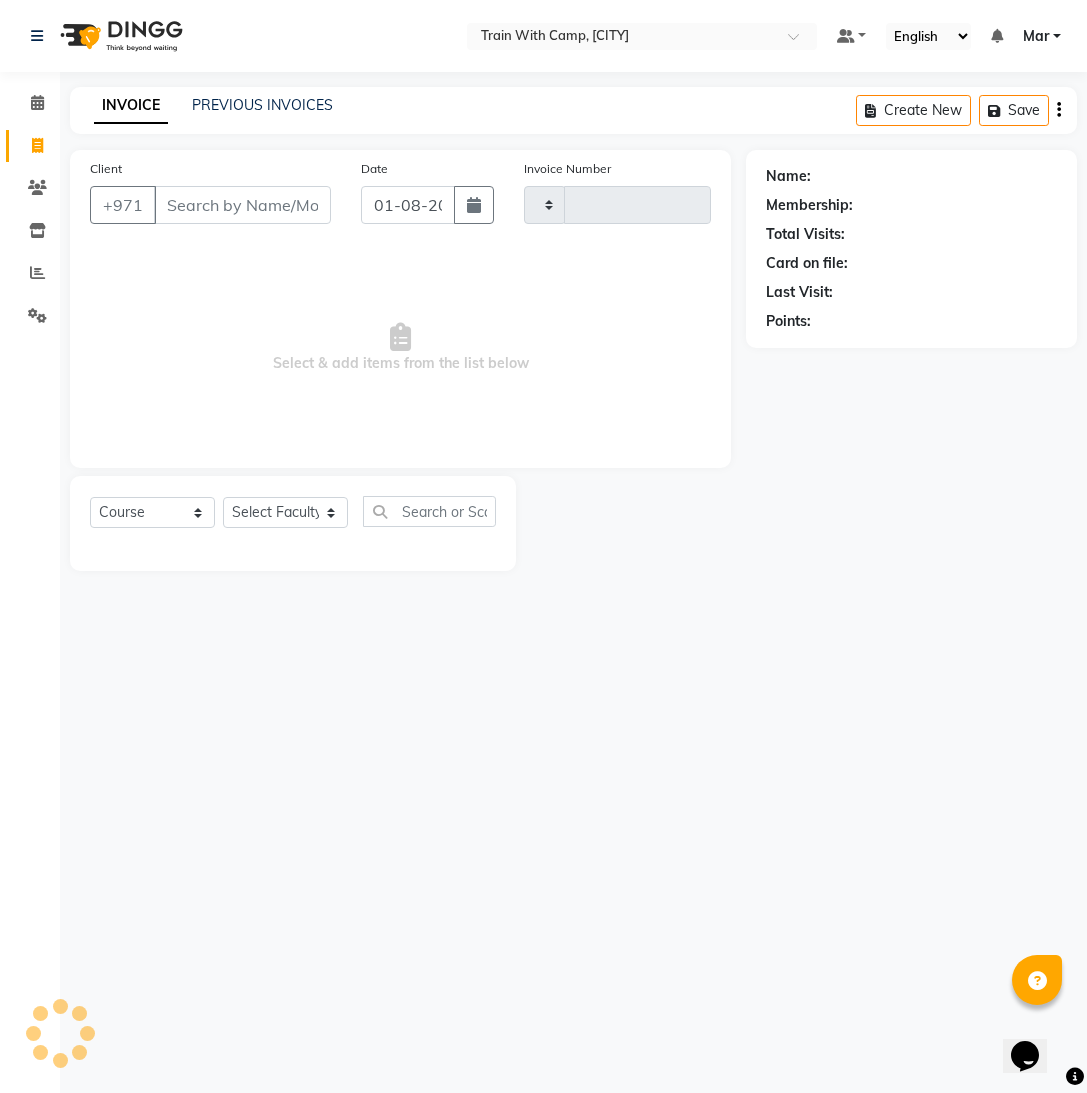 type on "3404" 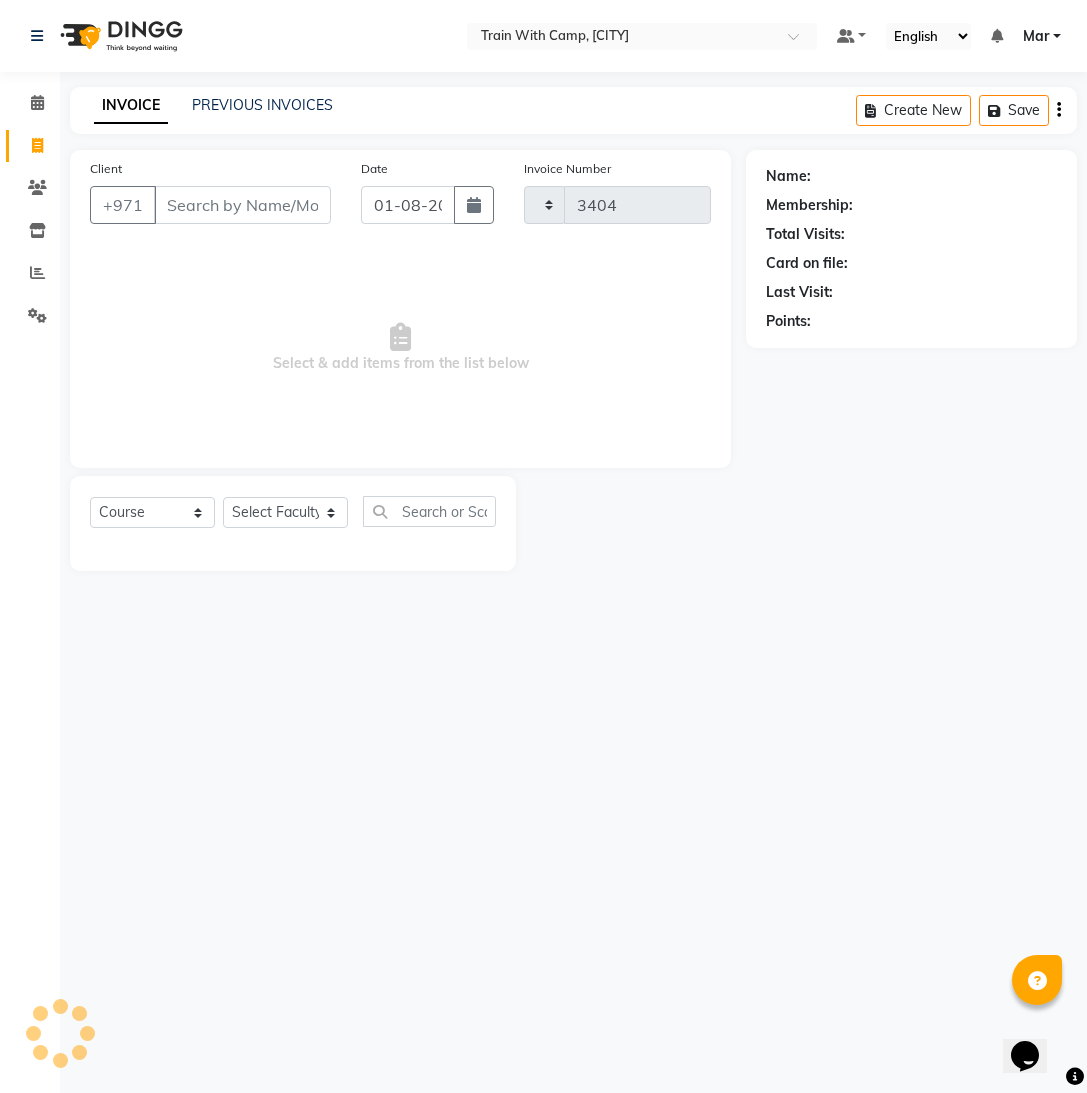 select on "910" 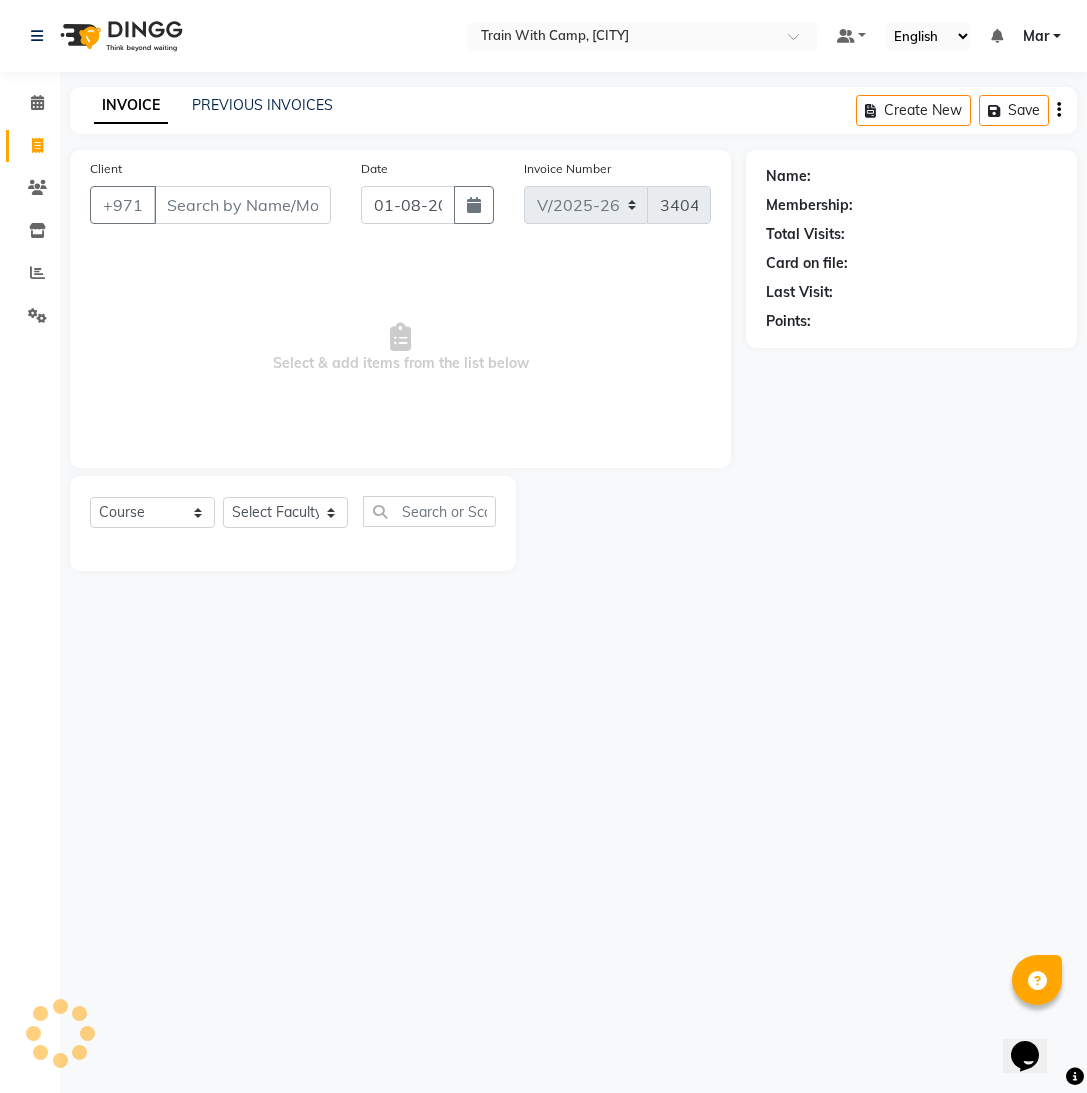 select on "14898" 